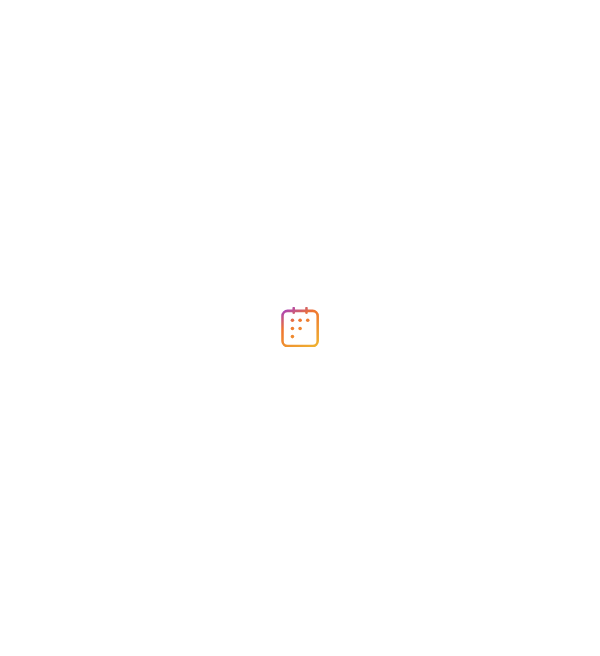 scroll, scrollTop: 0, scrollLeft: 0, axis: both 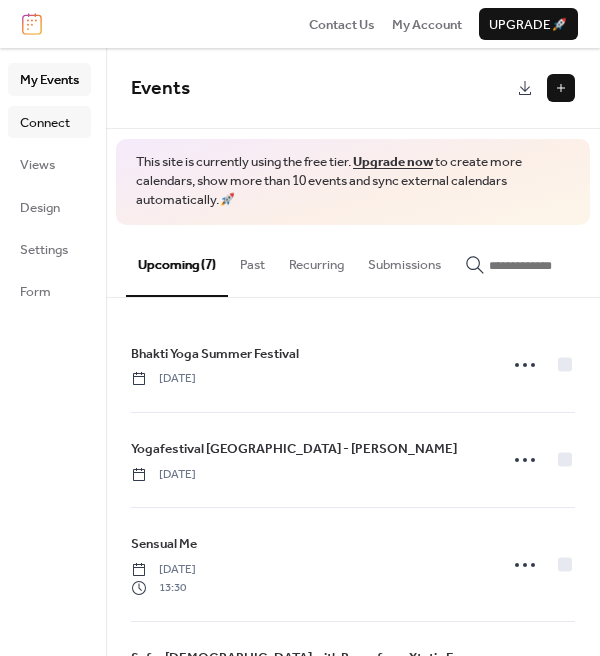 click on "Connect" at bounding box center (45, 123) 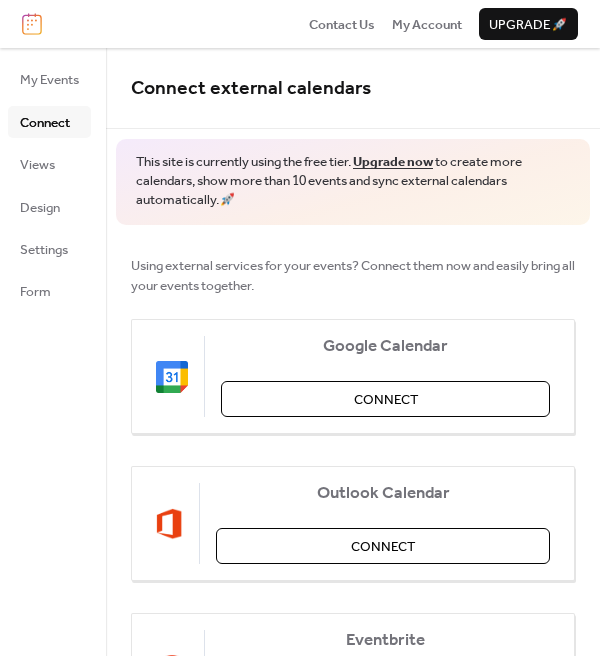 scroll, scrollTop: 0, scrollLeft: 0, axis: both 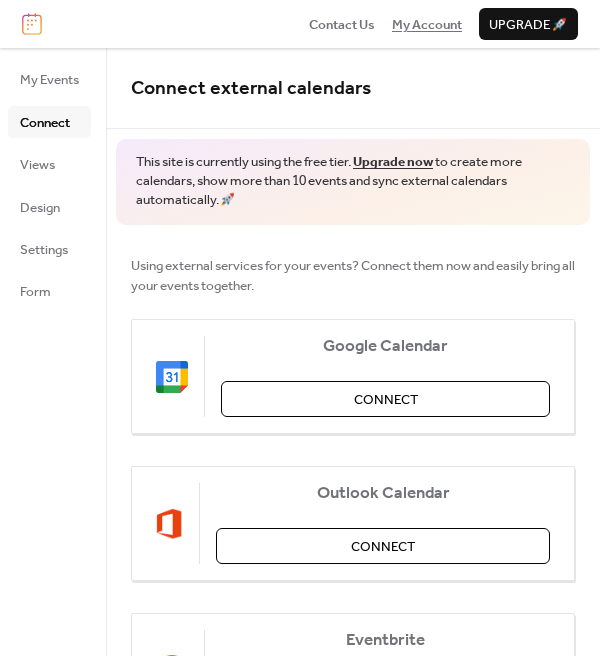 click on "My Account" at bounding box center [427, 25] 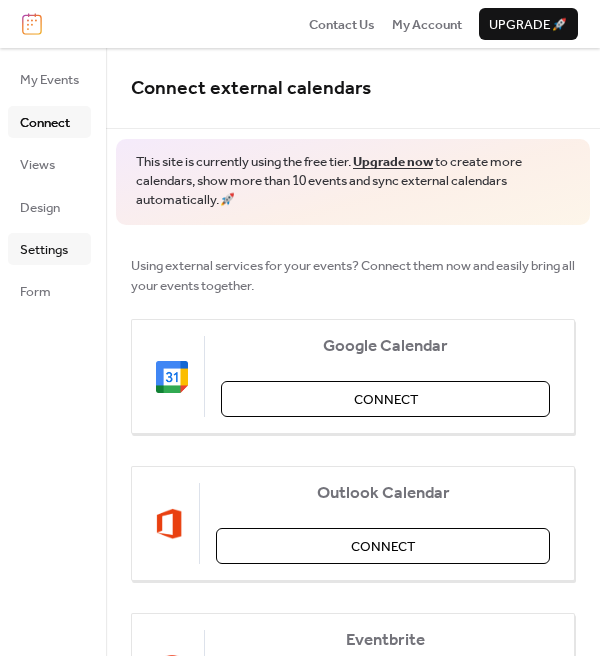 click on "Settings" at bounding box center (44, 250) 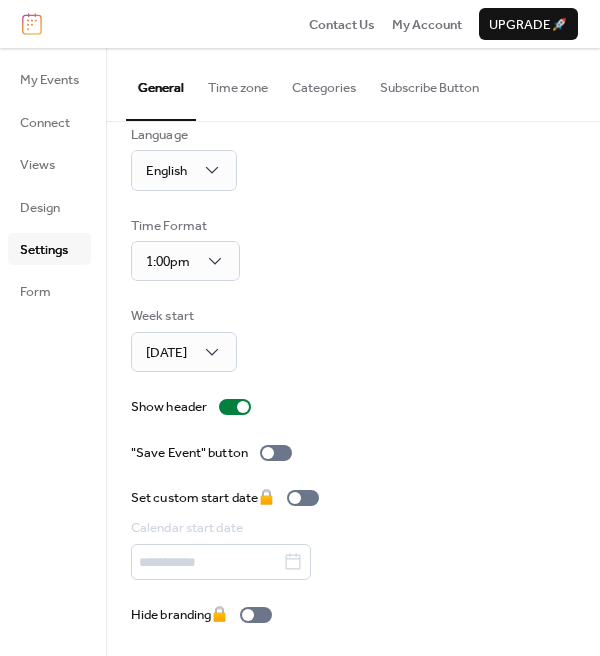 scroll, scrollTop: 27, scrollLeft: 0, axis: vertical 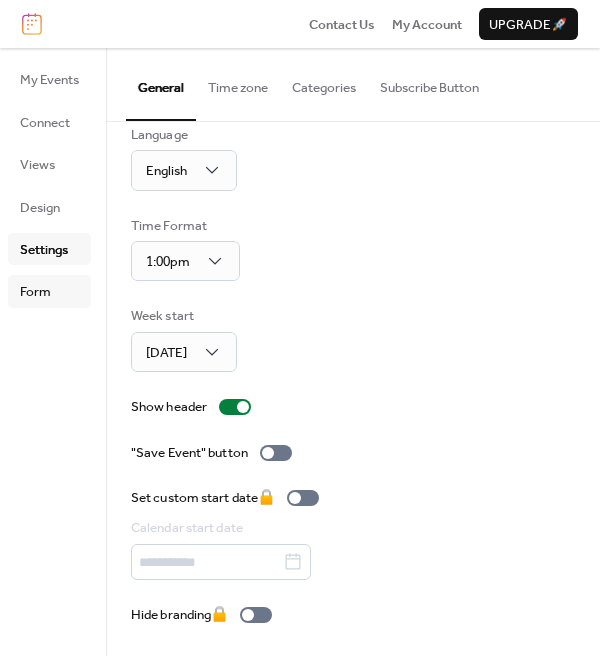 click on "Form" at bounding box center [35, 292] 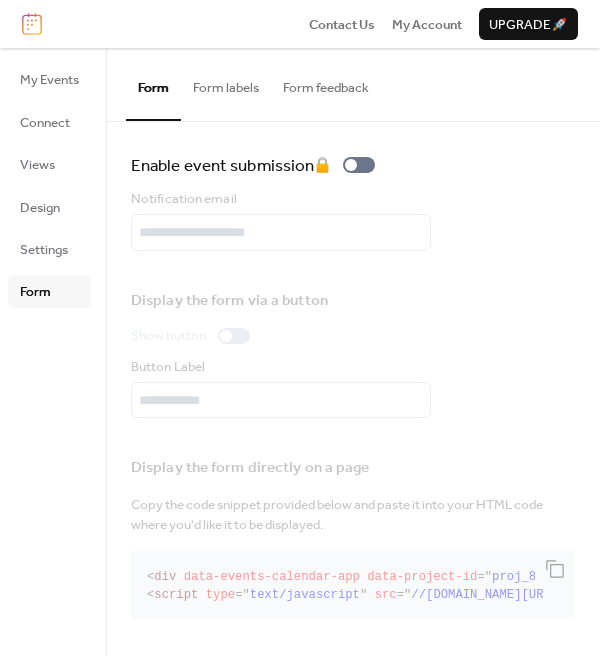 scroll, scrollTop: 12, scrollLeft: 0, axis: vertical 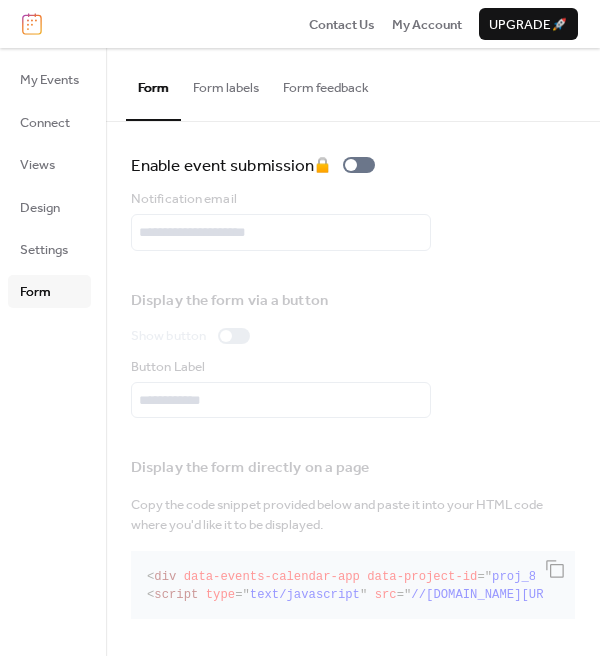 click on "Display the form directly on a page Copy the code snippet provided below and paste it into your HTML code where you'd like it to be displayed. < div   data-events-calendar-app   data-project-id = " proj_8P6mj0VrZqjbSv8FmWkR9 "   element-type = ' form ' > </ div >
< script   type = " text/javascript "   src = " //[DOMAIN_NAME][URL] " > </ script >" at bounding box center [353, 534] 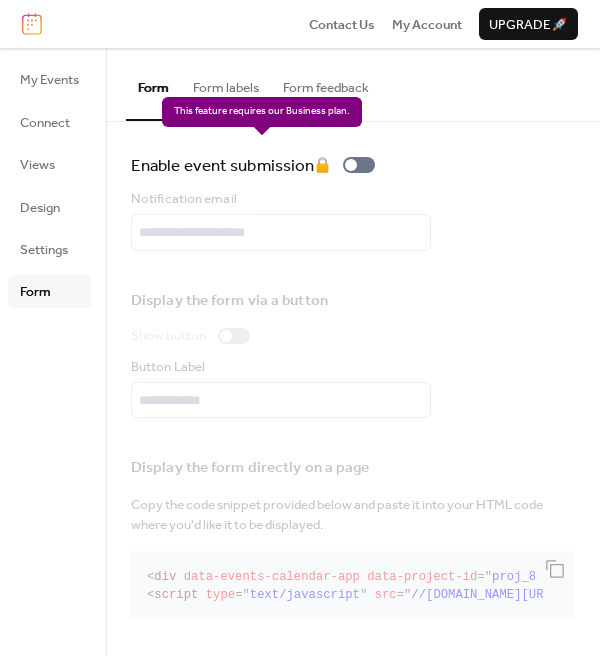 click on "Enable event submission  🔒" at bounding box center [257, 165] 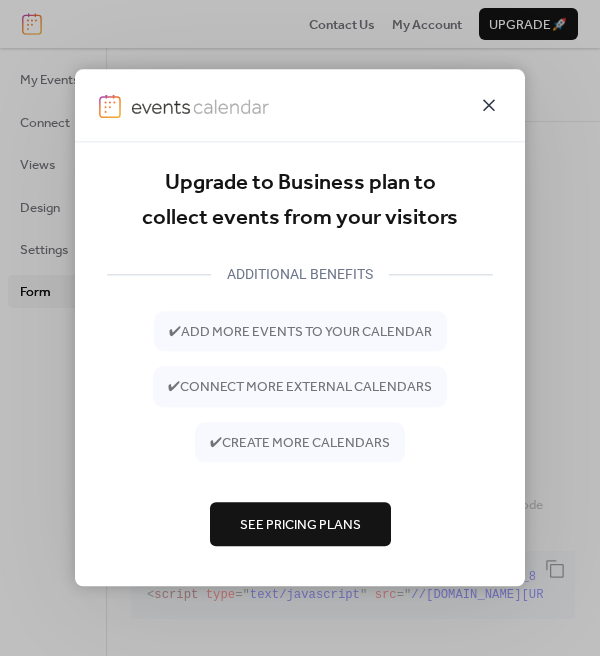 click 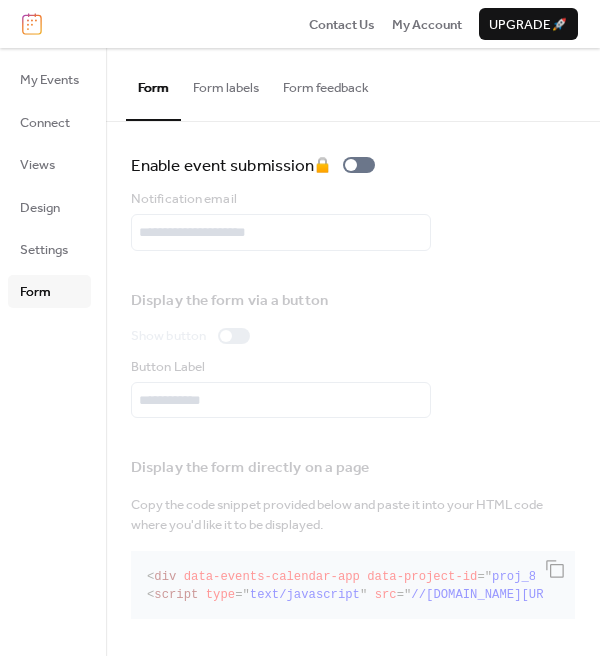 scroll, scrollTop: 11, scrollLeft: 0, axis: vertical 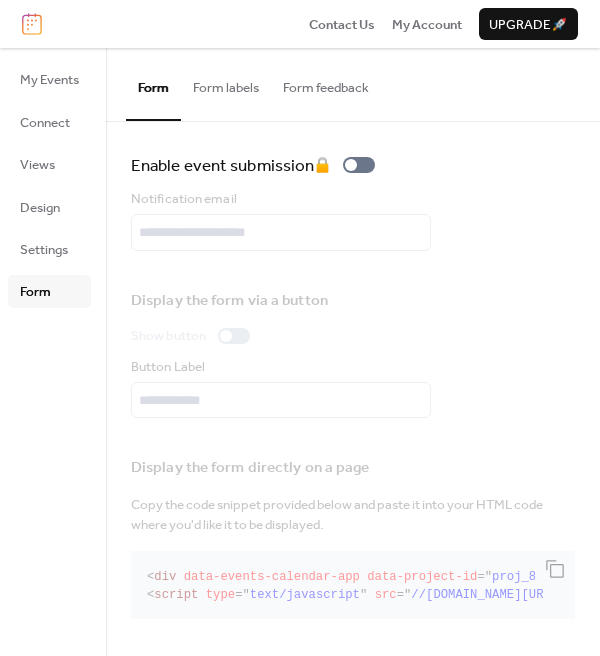 click on "Form feedback" at bounding box center (326, 83) 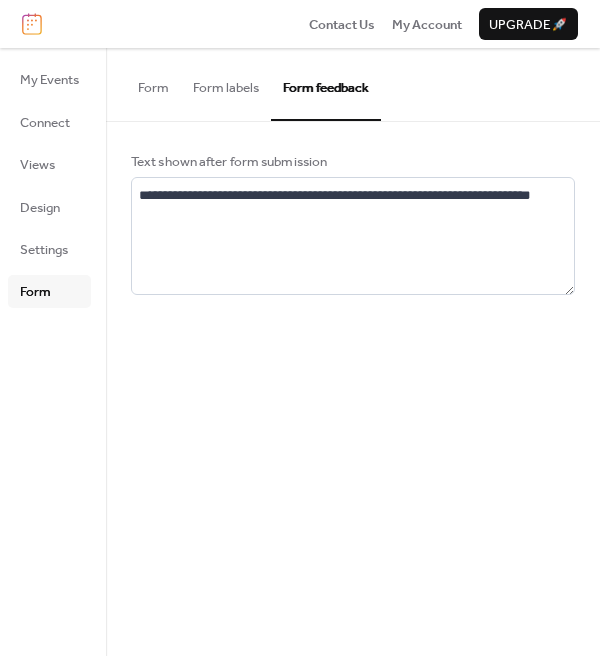 click on "Form labels" at bounding box center [226, 83] 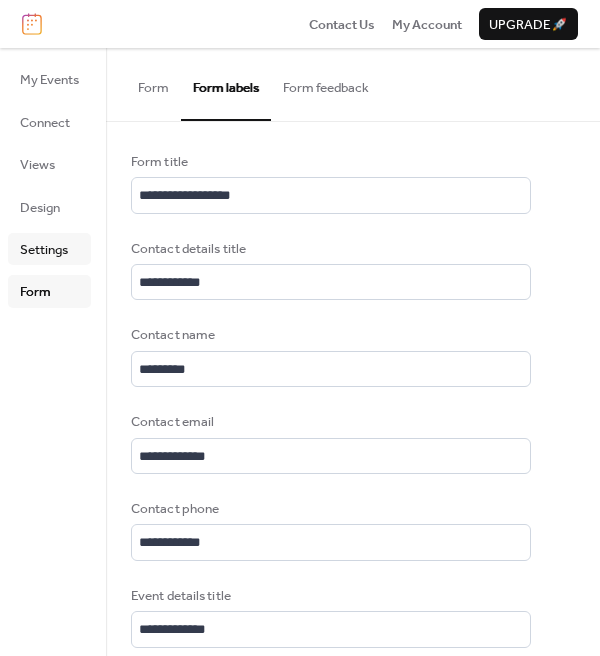 scroll, scrollTop: 0, scrollLeft: 0, axis: both 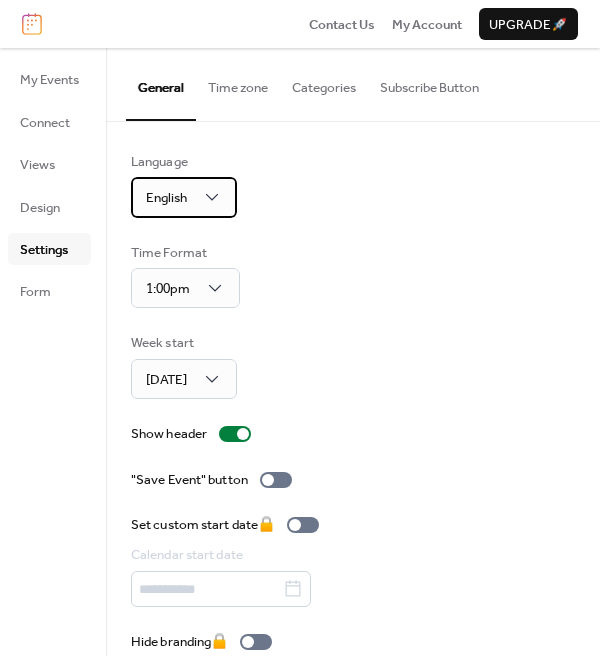 click on "English" at bounding box center (166, 198) 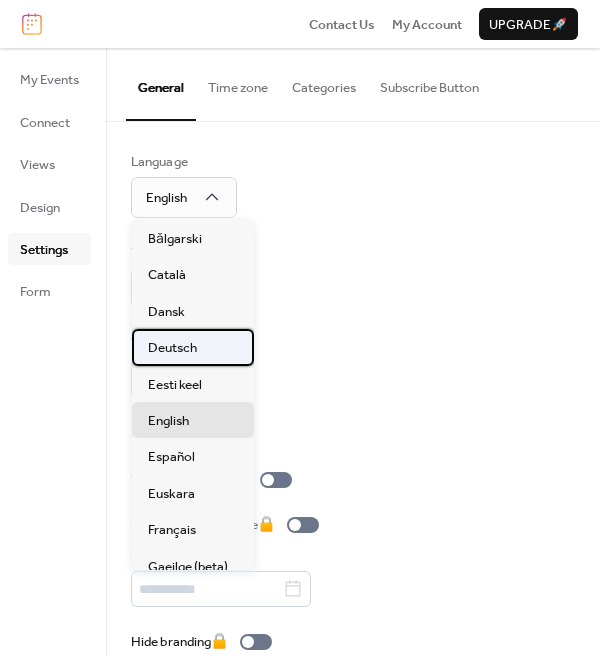 click on "Deutsch" at bounding box center (172, 348) 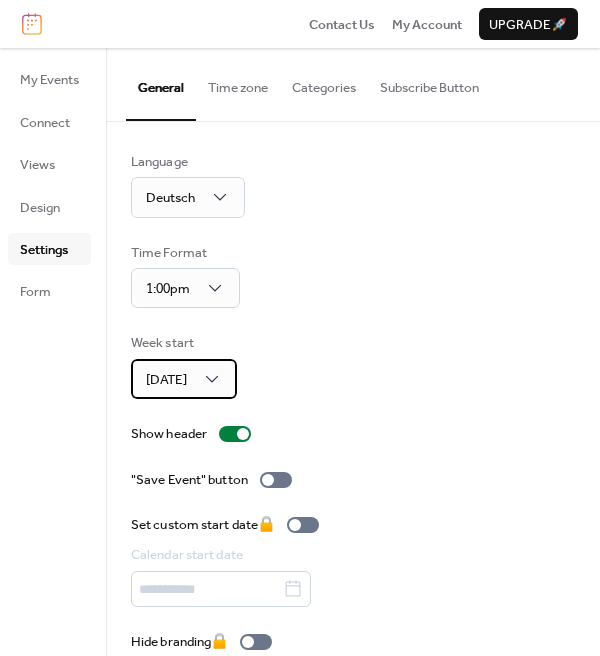 click on "Sunday" at bounding box center (184, 379) 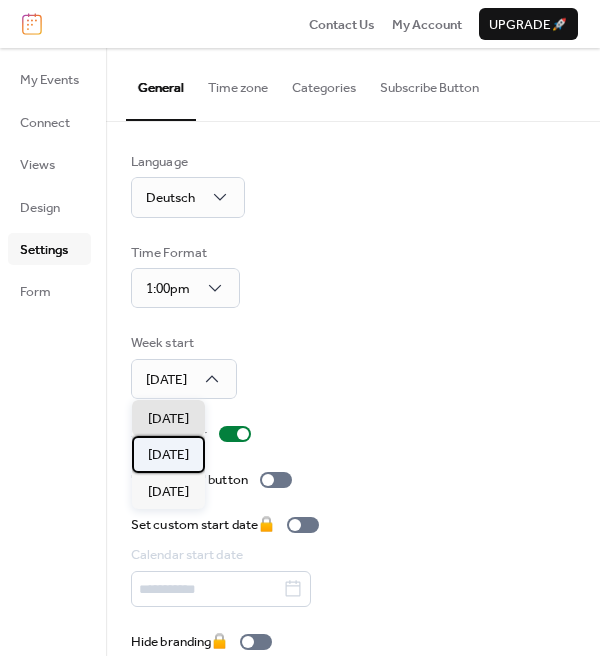 click on "[DATE]" at bounding box center [168, 455] 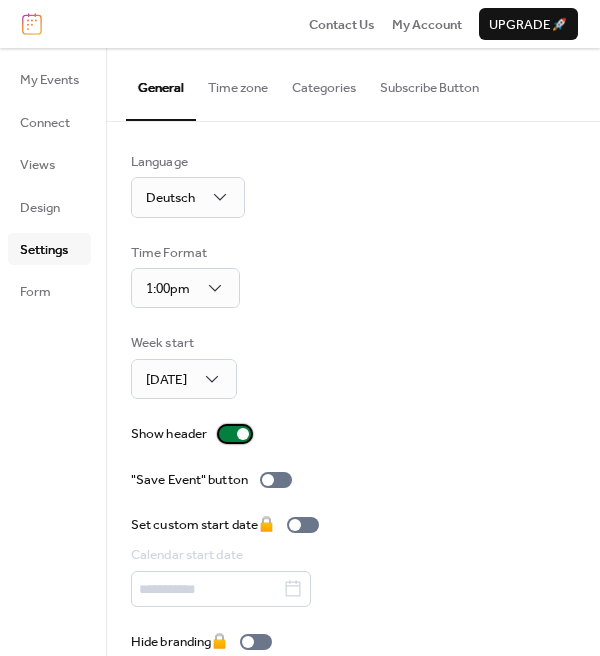 click at bounding box center (235, 434) 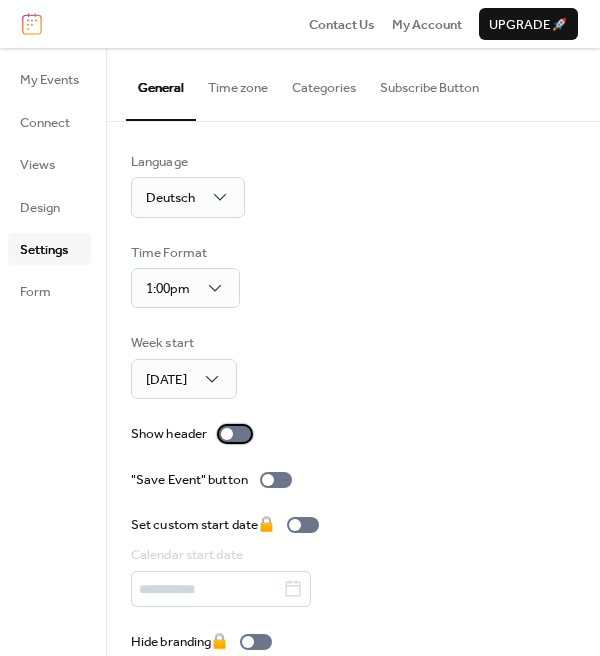 click at bounding box center (235, 434) 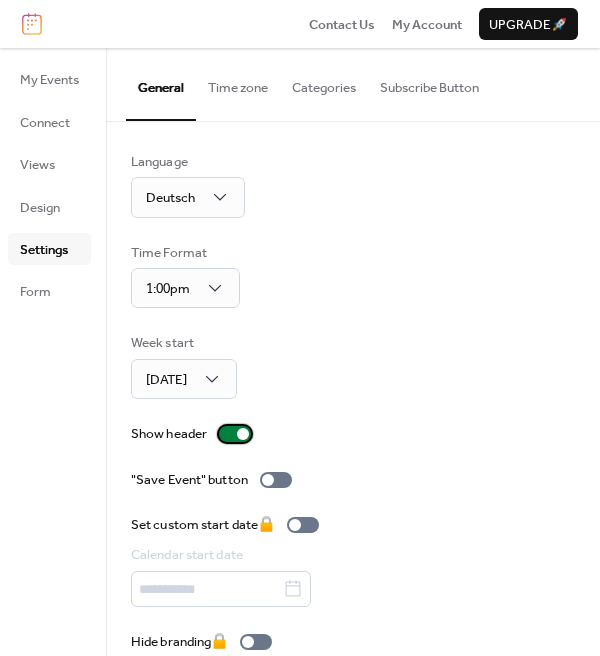 click at bounding box center (235, 434) 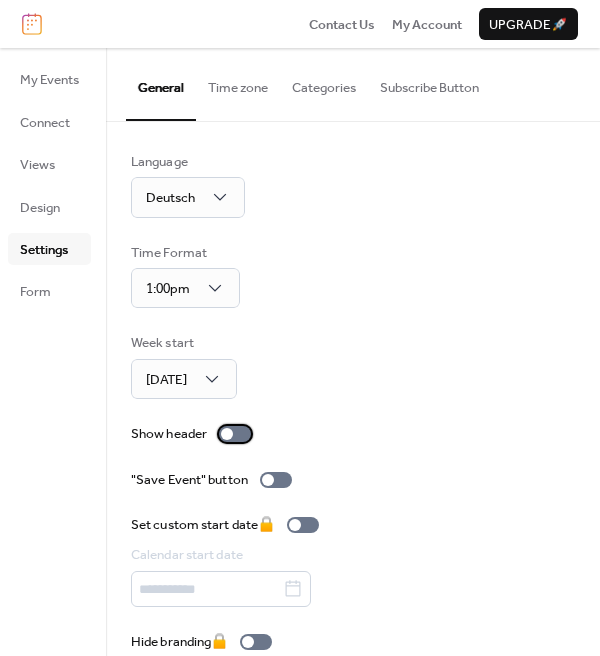 click at bounding box center [227, 434] 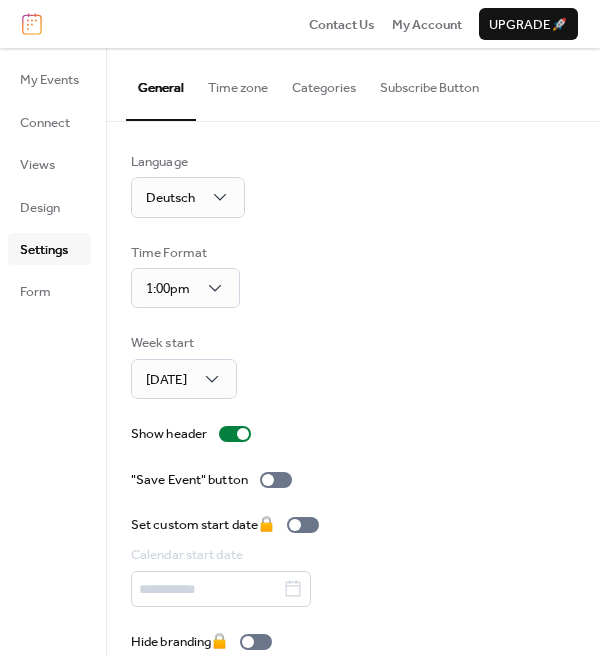 click on "Time zone" at bounding box center (238, 83) 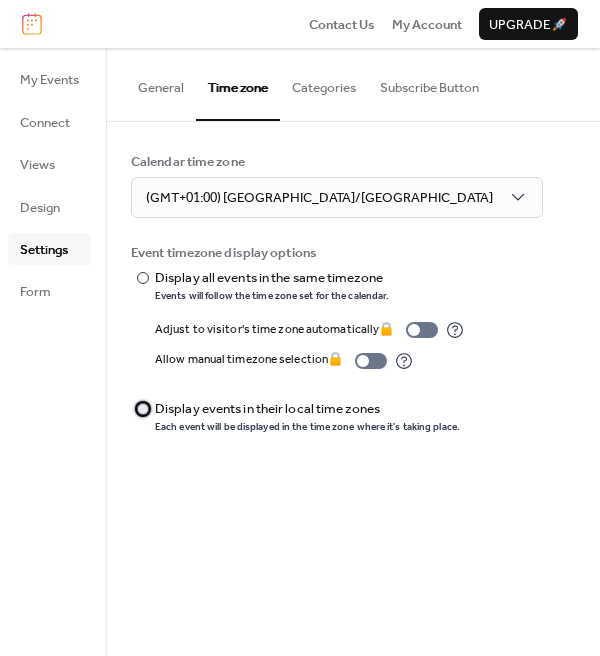 click at bounding box center [143, 409] 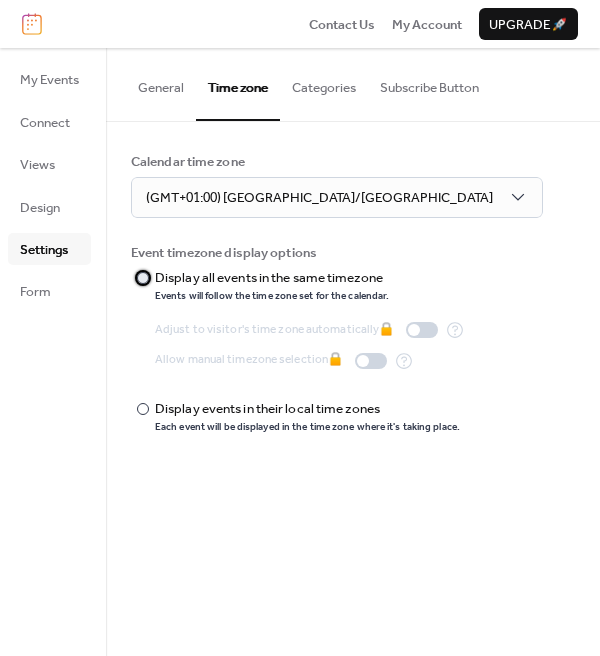 click at bounding box center [143, 278] 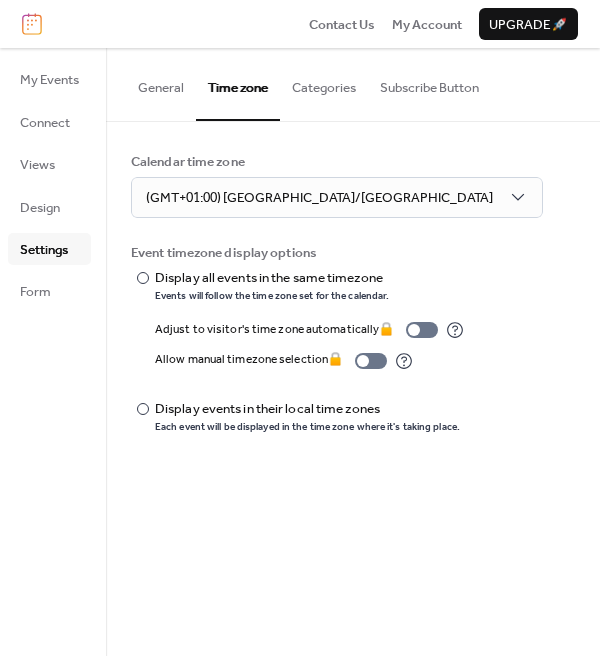 click on "Categories" at bounding box center (324, 83) 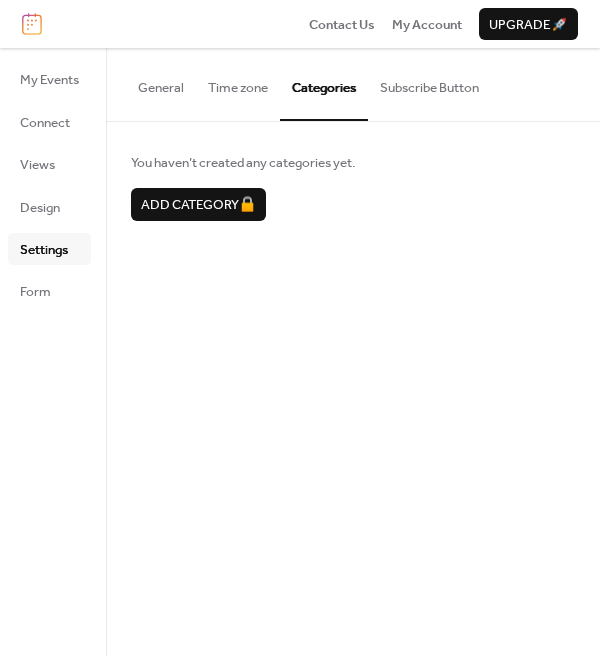 click on "Subscribe Button" at bounding box center (429, 83) 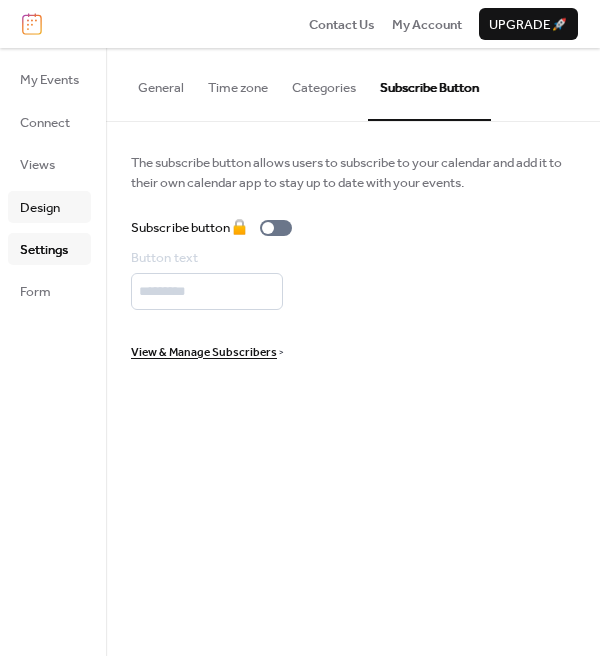 click on "Design" at bounding box center (40, 208) 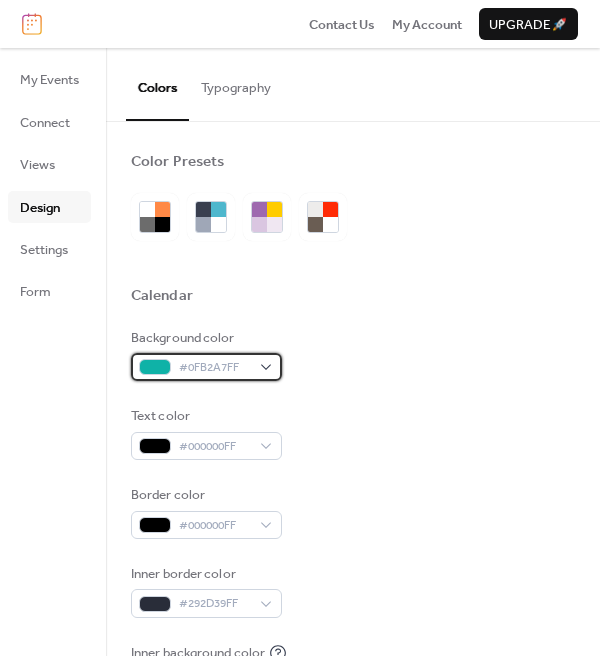 click on "#0FB2A7FF" at bounding box center (214, 368) 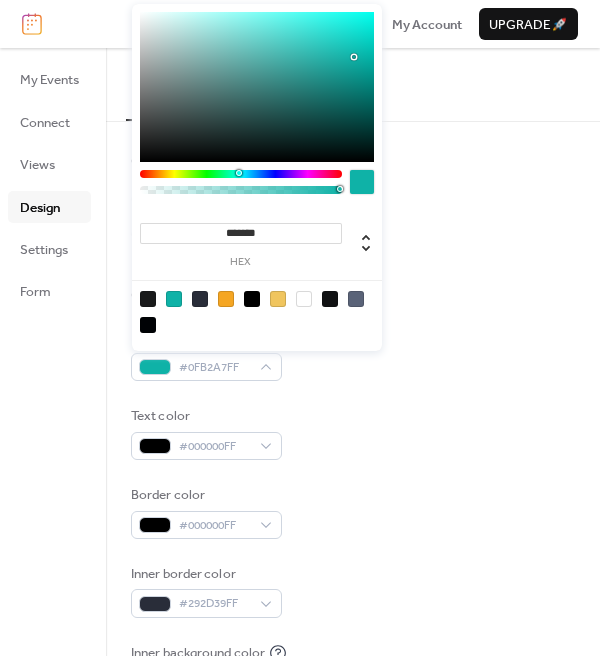 click at bounding box center (304, 299) 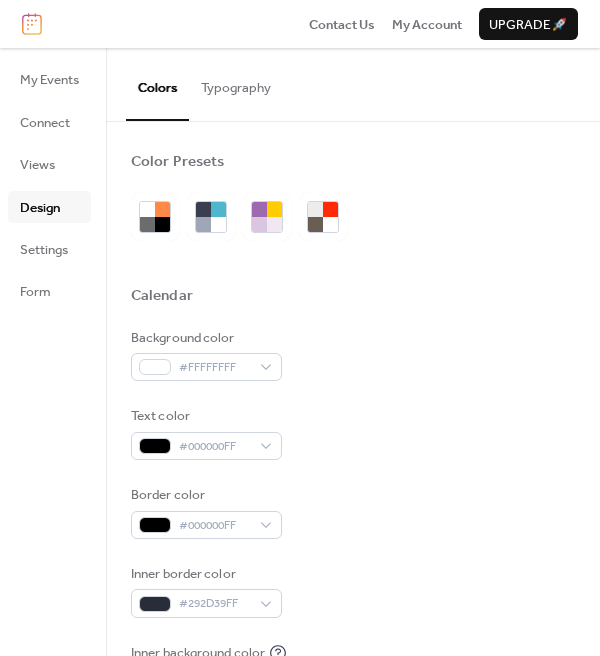 click on "Background color #FFFFFFFF Text color #000000FF Border color #000000FF Inner border color #292D39FF Inner background color #191A1BFF Default event color #0FB2A7FF" at bounding box center (353, 552) 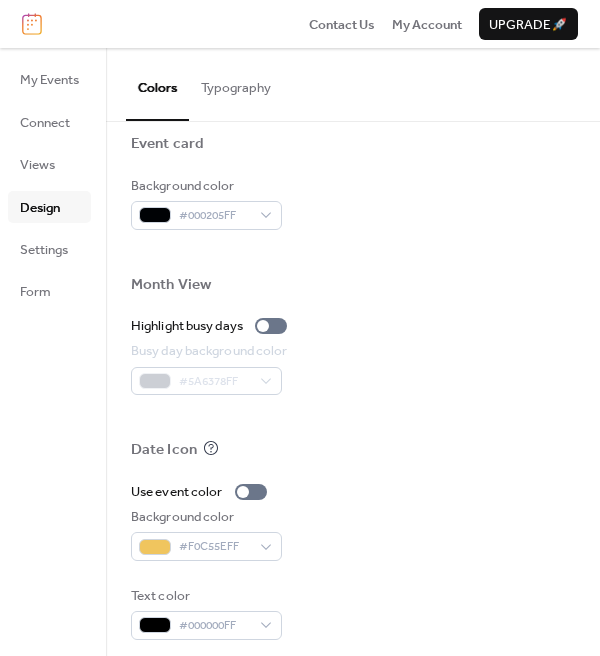 scroll, scrollTop: 983, scrollLeft: 0, axis: vertical 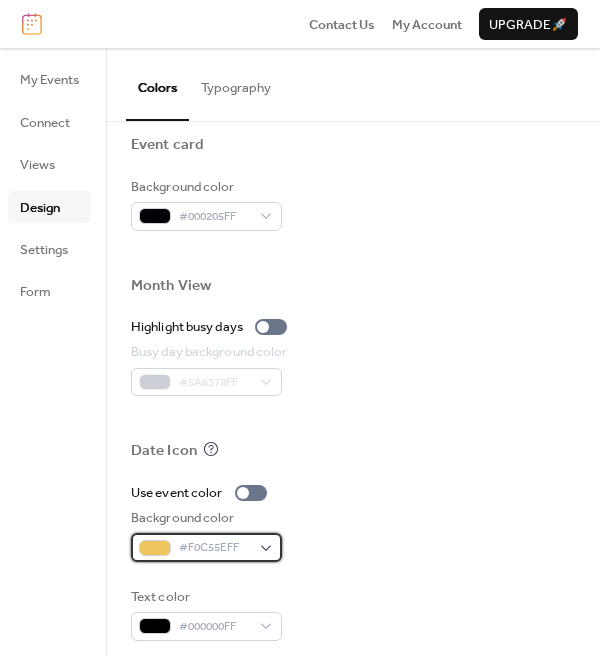 click on "#F0C55EFF" at bounding box center (214, 548) 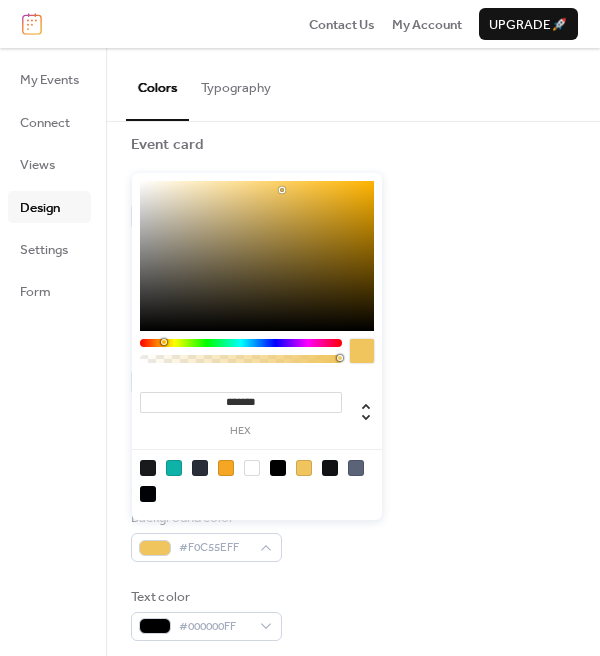 click at bounding box center [252, 468] 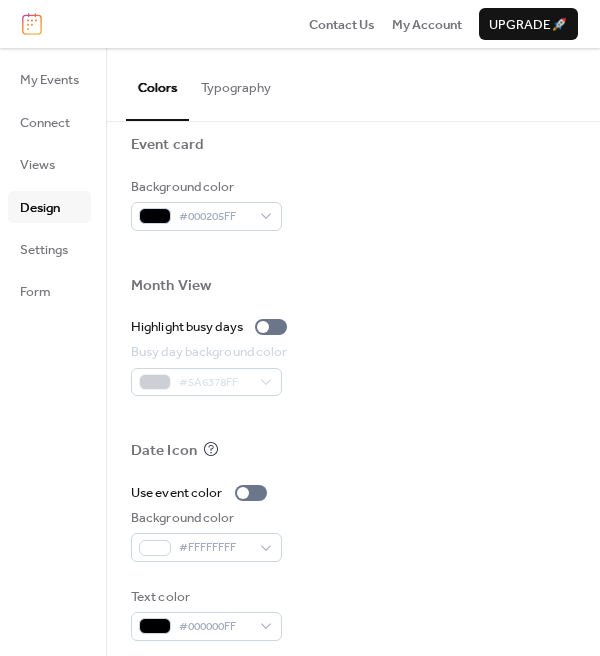 click on "Use event color Background color #FFFFFFFF Text color #000000FF" at bounding box center (353, 562) 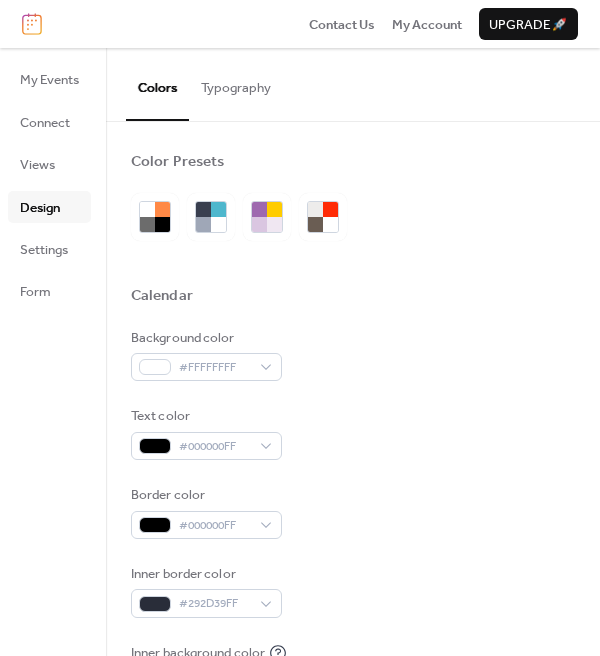 scroll, scrollTop: 0, scrollLeft: 0, axis: both 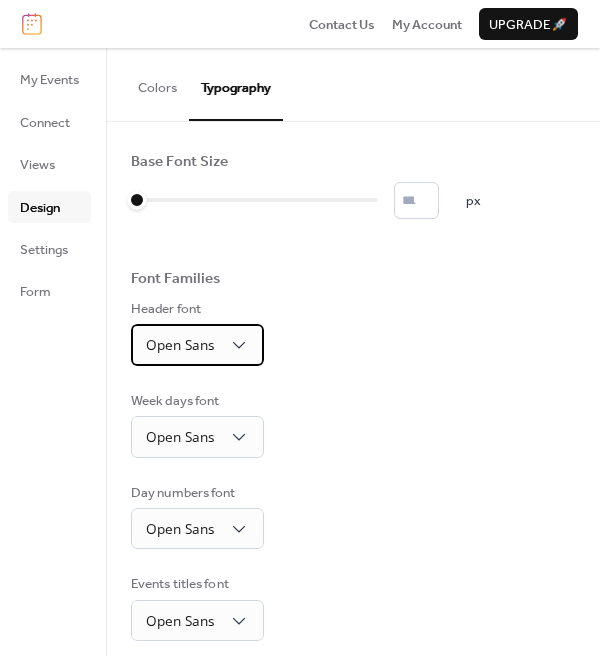 click on "Open Sans" at bounding box center (197, 344) 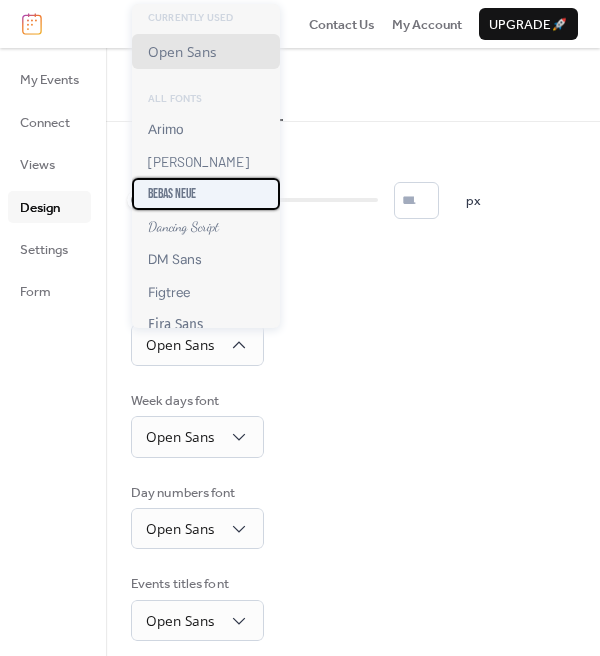 click on "Bebas Neue" at bounding box center [206, 194] 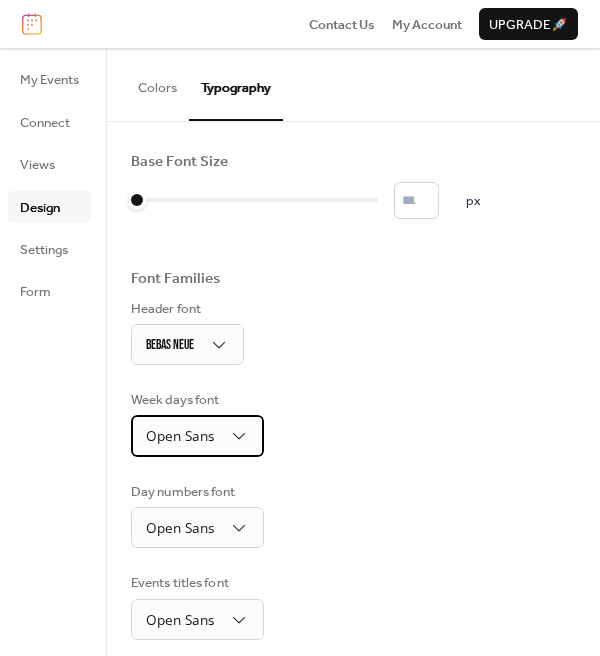 click on "Open Sans" at bounding box center (180, 435) 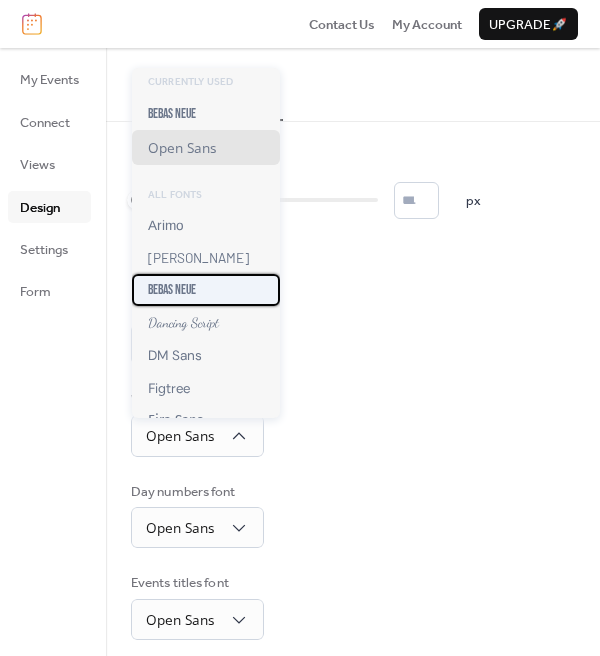 click on "Bebas Neue" at bounding box center [172, 290] 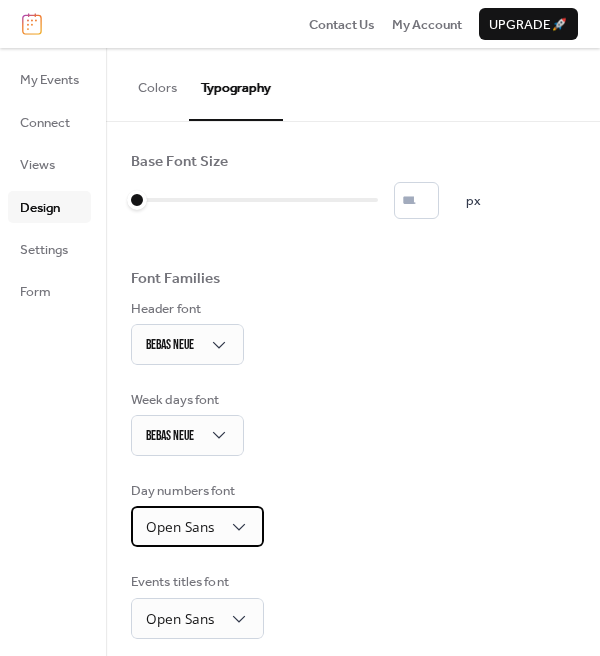 click on "Open Sans" at bounding box center (180, 526) 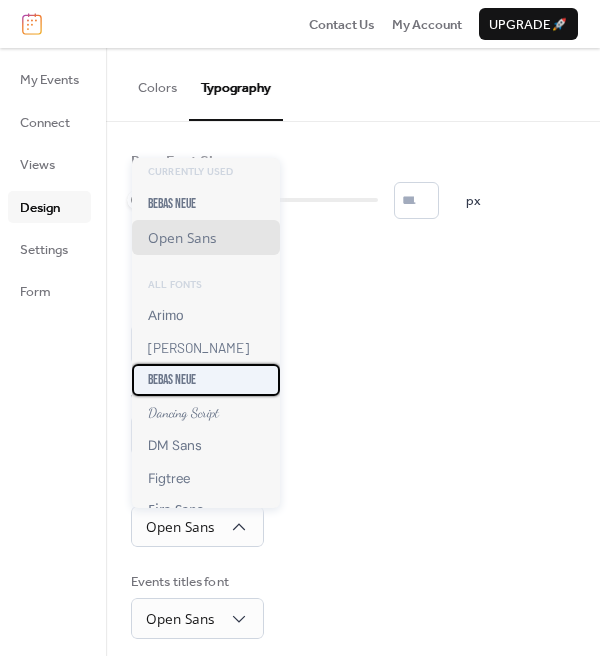 click on "Bebas Neue" at bounding box center (206, 380) 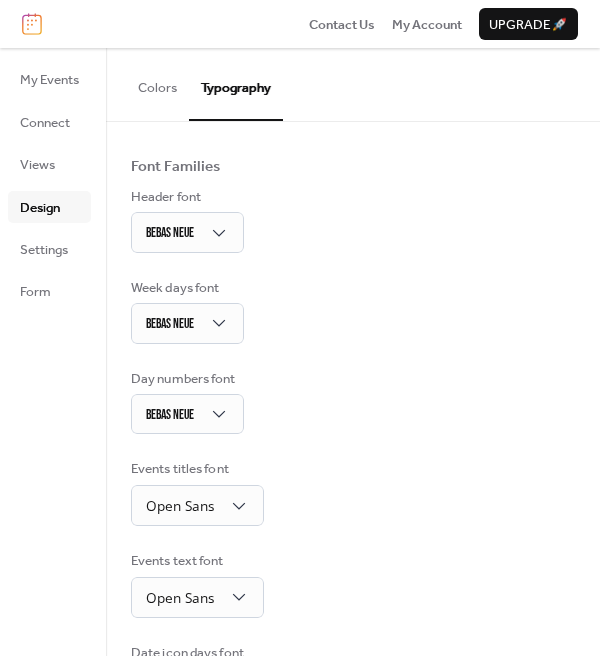 scroll, scrollTop: 113, scrollLeft: 0, axis: vertical 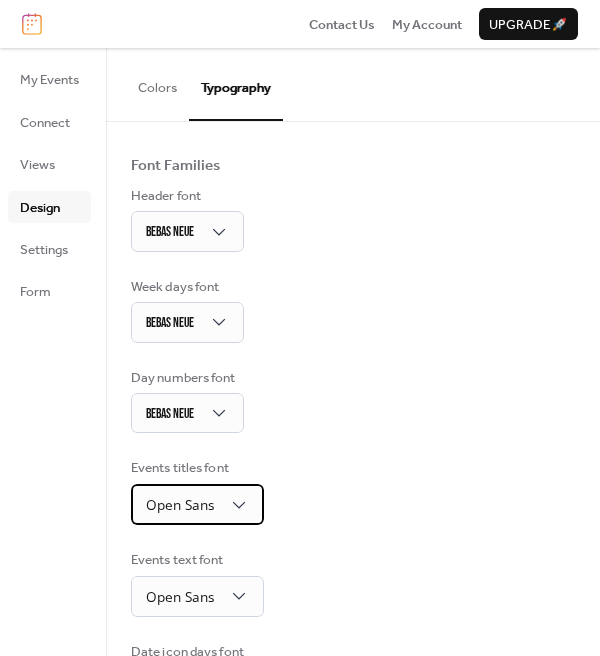 click on "Open Sans" at bounding box center [180, 504] 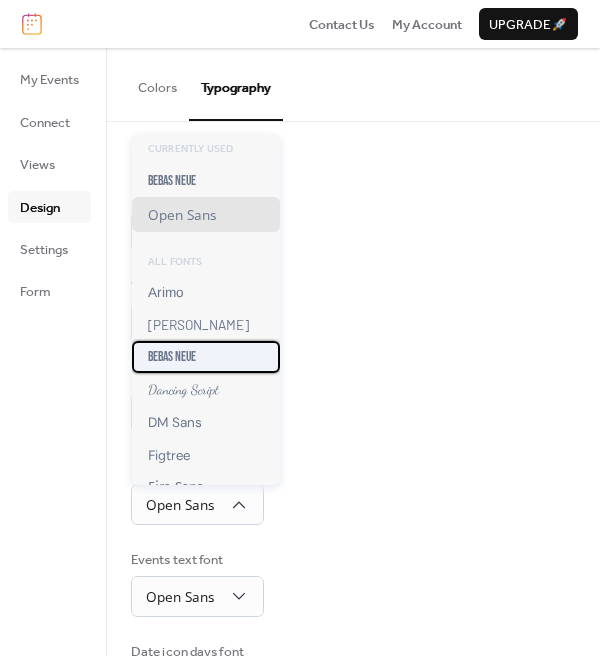 click on "Bebas Neue" at bounding box center [206, 357] 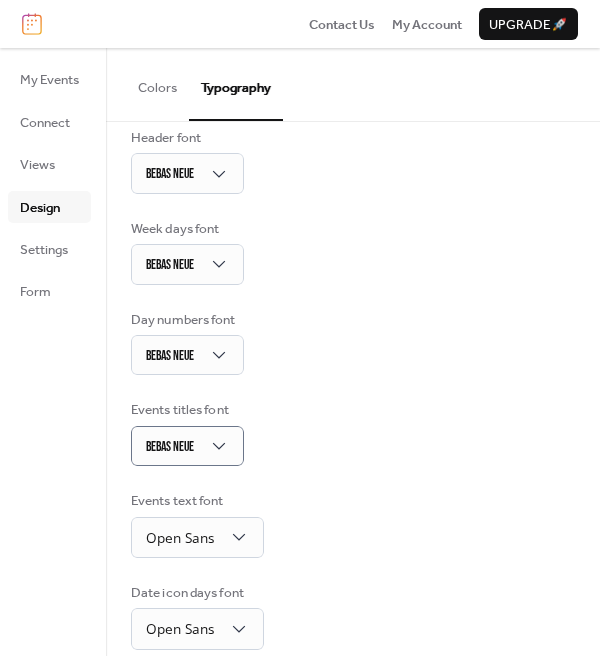 scroll, scrollTop: 225, scrollLeft: 0, axis: vertical 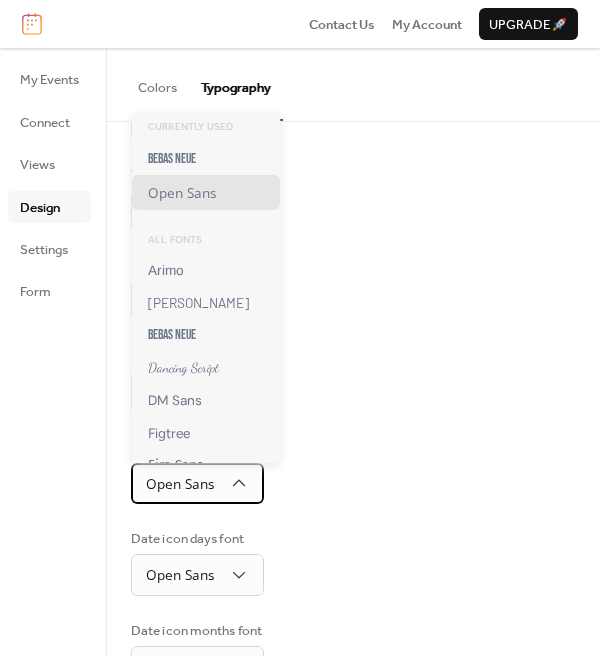 click on "Open Sans" at bounding box center (180, 483) 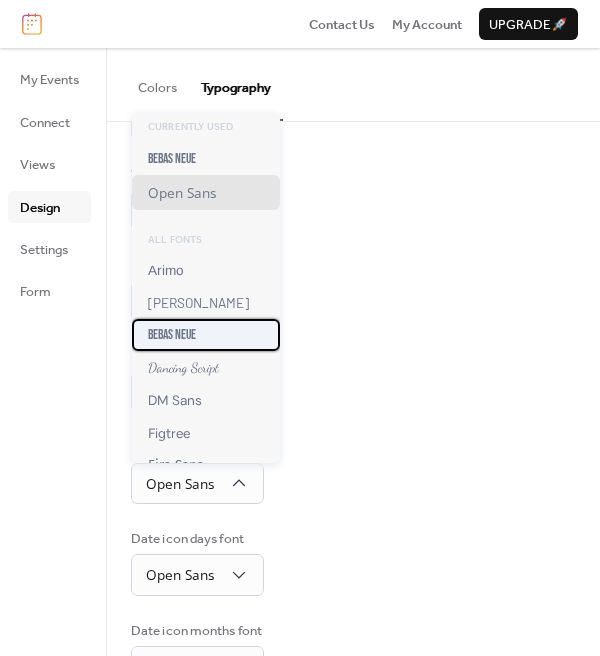 click on "Bebas Neue" at bounding box center [172, 335] 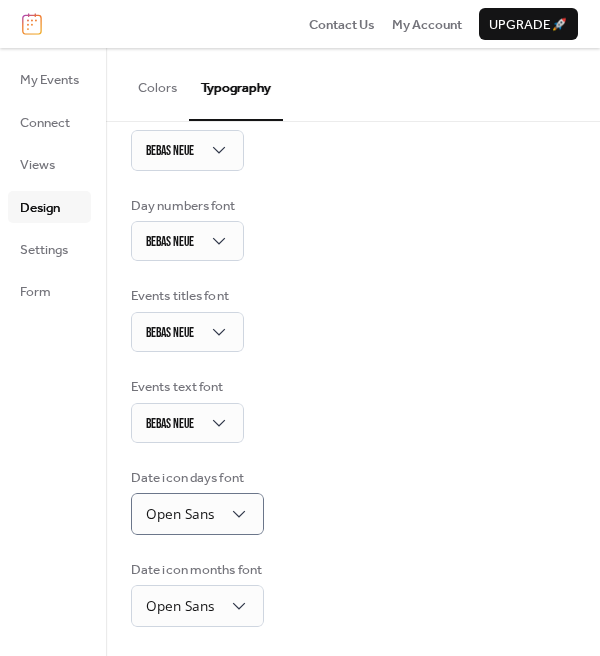 scroll, scrollTop: 284, scrollLeft: 0, axis: vertical 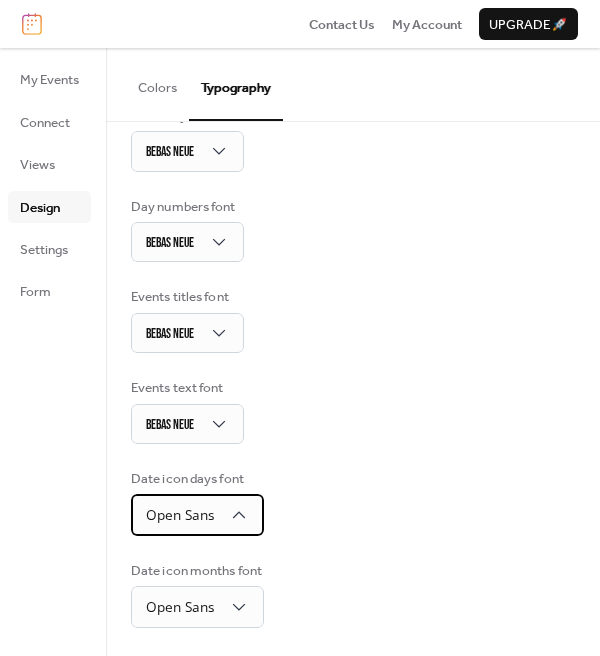 click on "Open Sans" at bounding box center [180, 514] 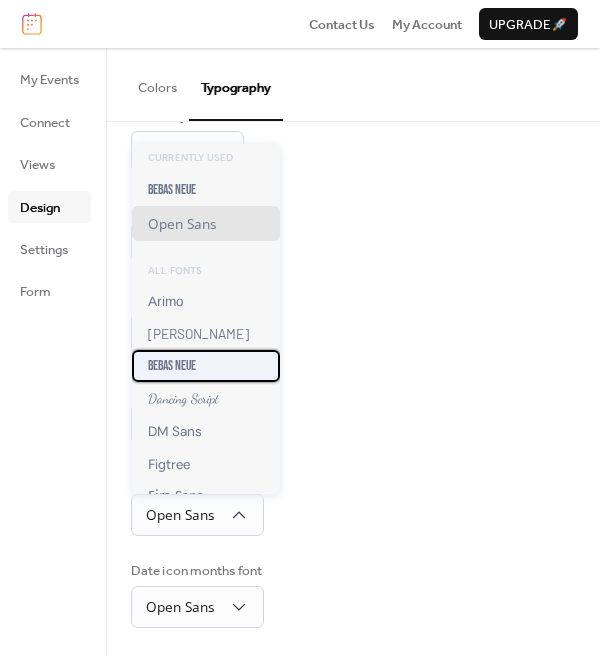 click on "Bebas Neue" at bounding box center (172, 366) 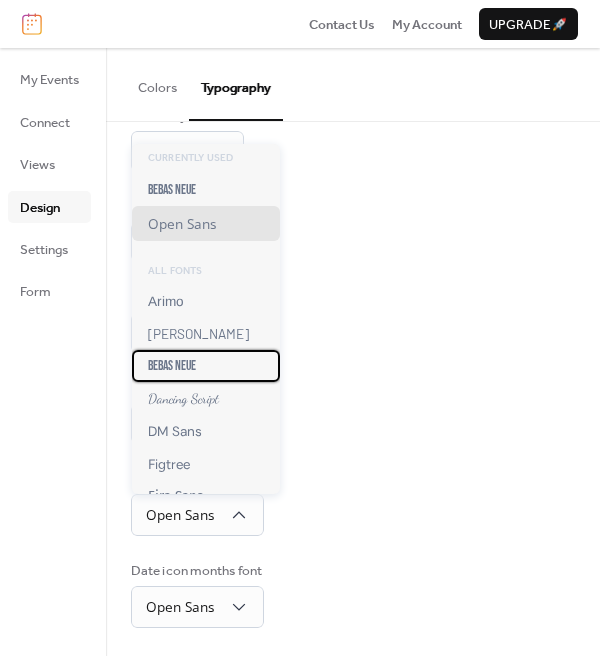 scroll, scrollTop: 283, scrollLeft: 0, axis: vertical 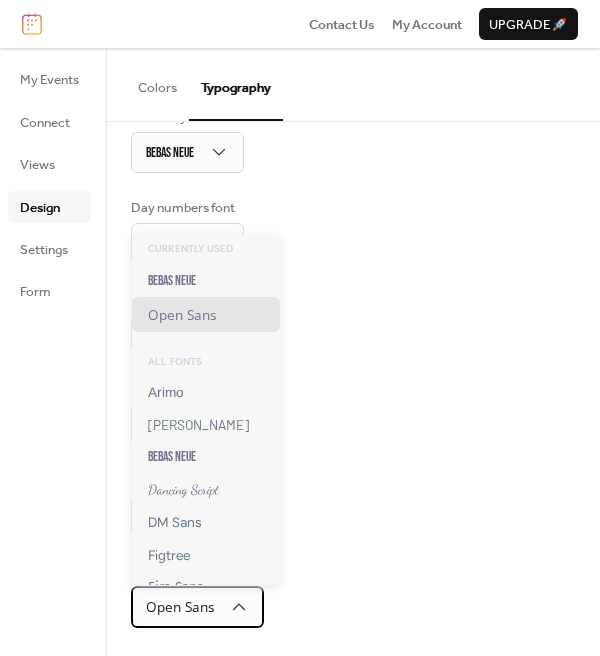 click on "Open Sans" at bounding box center [180, 606] 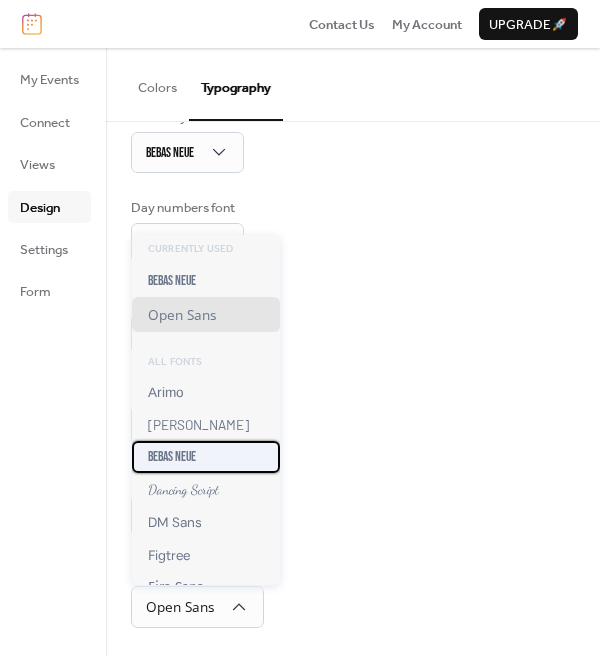 click on "Bebas Neue" at bounding box center (172, 457) 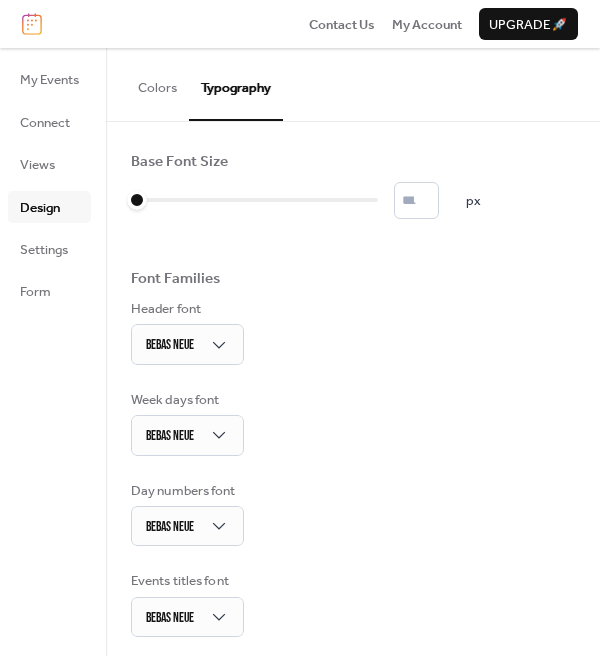 scroll, scrollTop: 0, scrollLeft: 0, axis: both 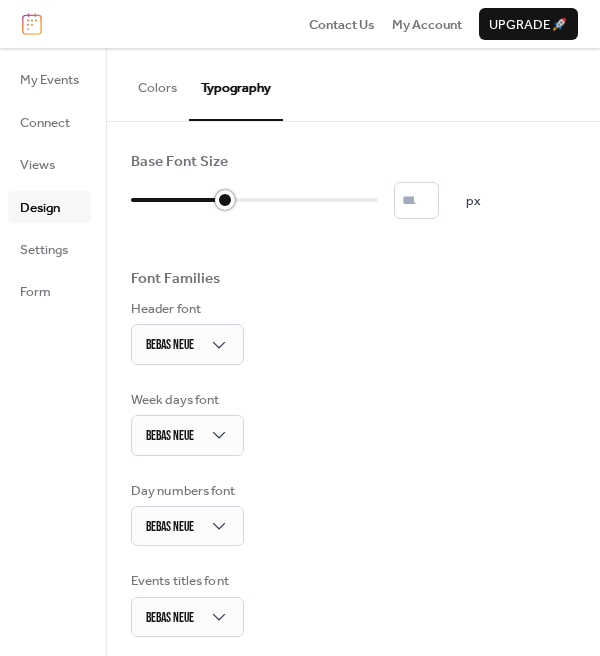 type on "**" 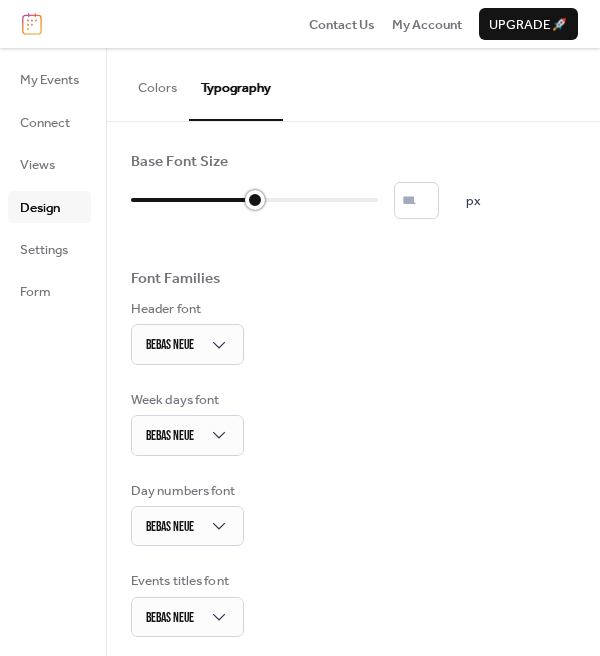 drag, startPoint x: 139, startPoint y: 201, endPoint x: 244, endPoint y: 198, distance: 105.04285 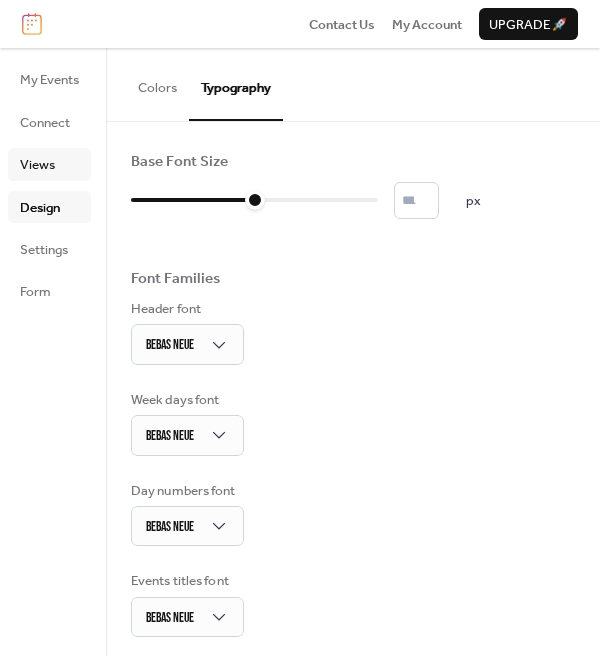 click on "Views" at bounding box center [37, 165] 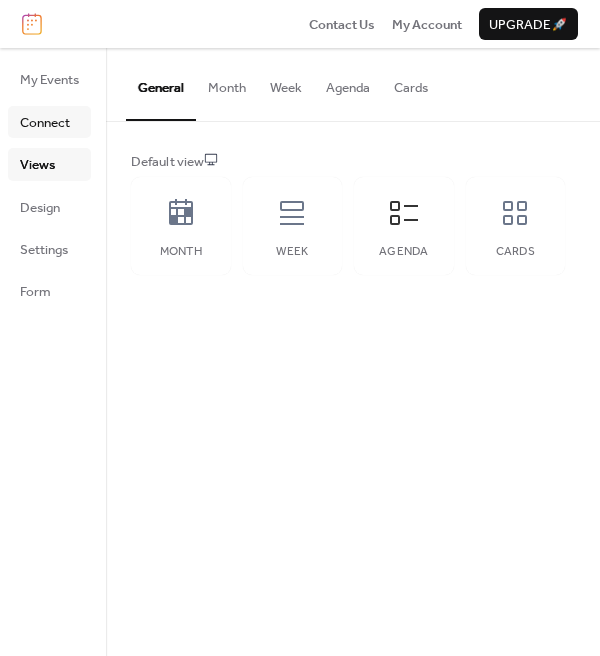 click on "Connect" at bounding box center [45, 123] 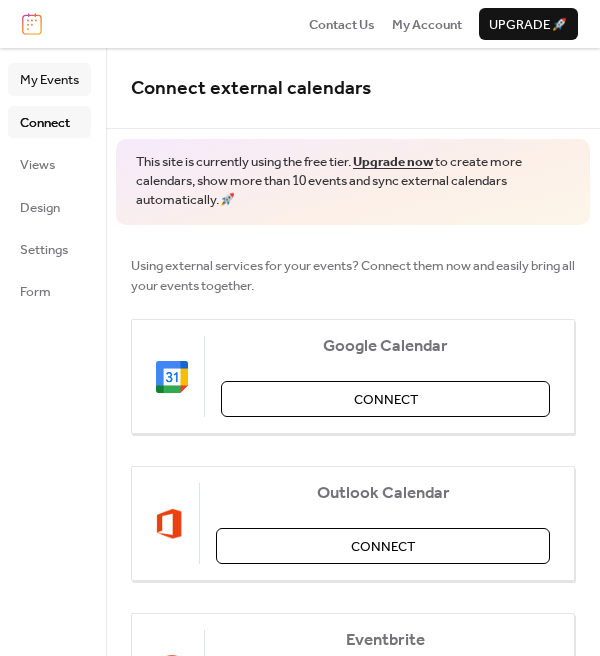 click on "My Events" at bounding box center [49, 80] 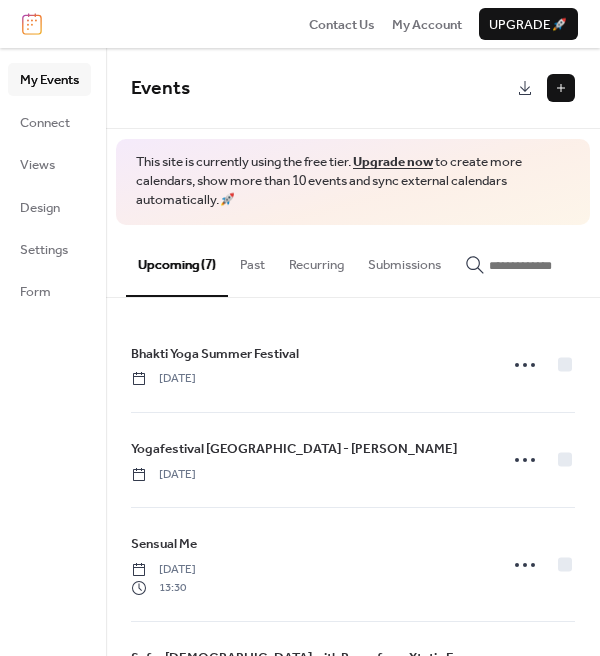 click on "Recurring" at bounding box center (316, 260) 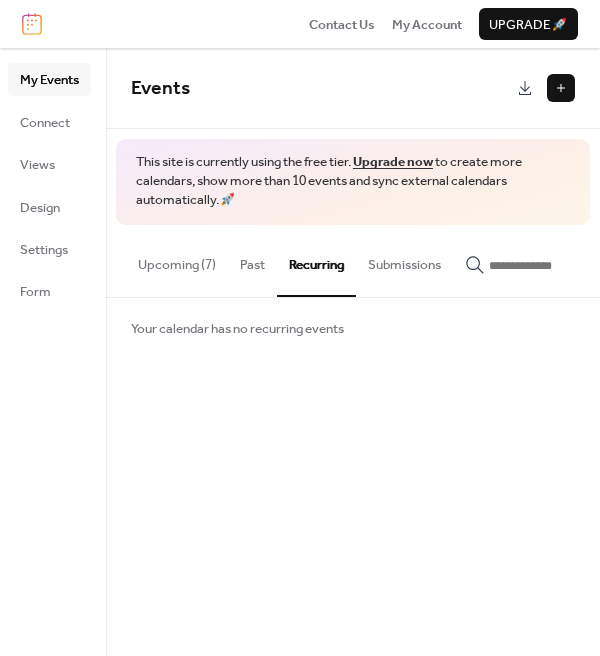 click on "Past" at bounding box center [252, 260] 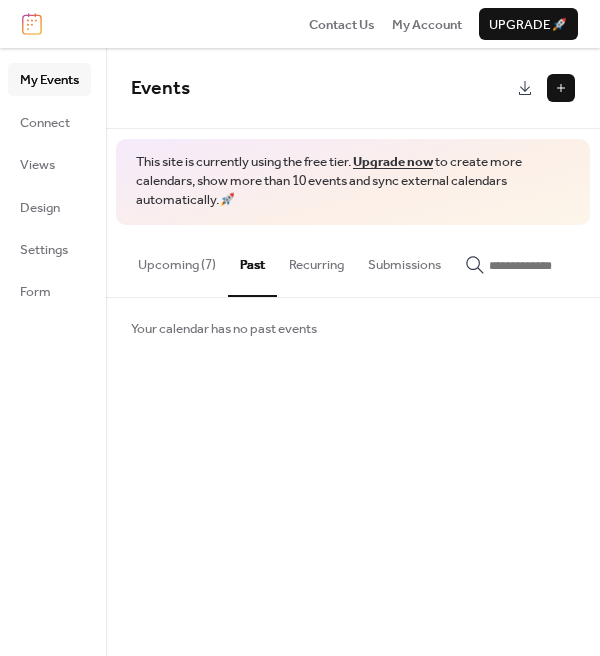 click on "Upcoming (7)" at bounding box center (177, 260) 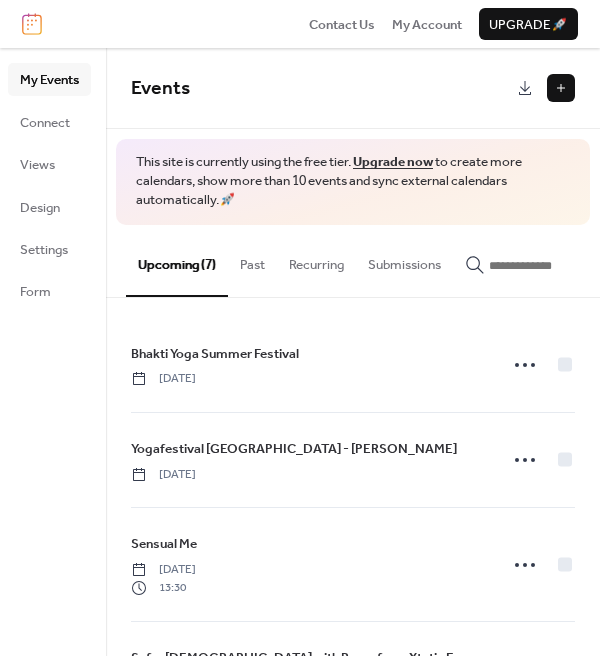 click on "My Events Connect Views Design Settings Form" at bounding box center (53, 352) 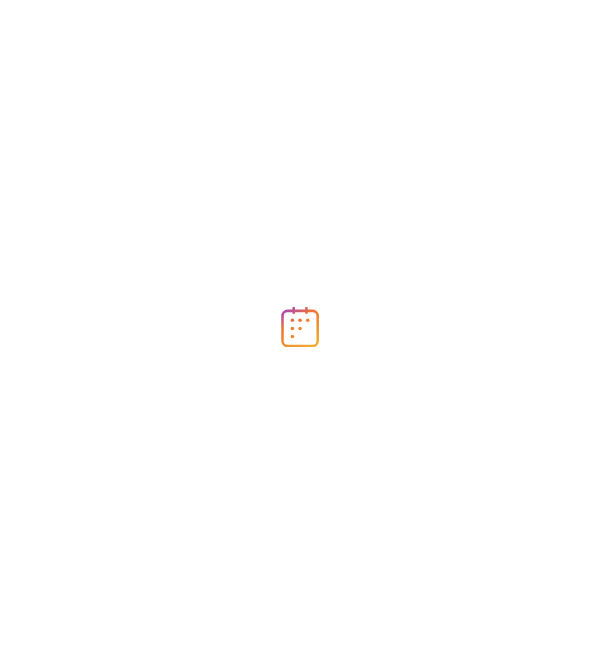 scroll, scrollTop: 0, scrollLeft: 0, axis: both 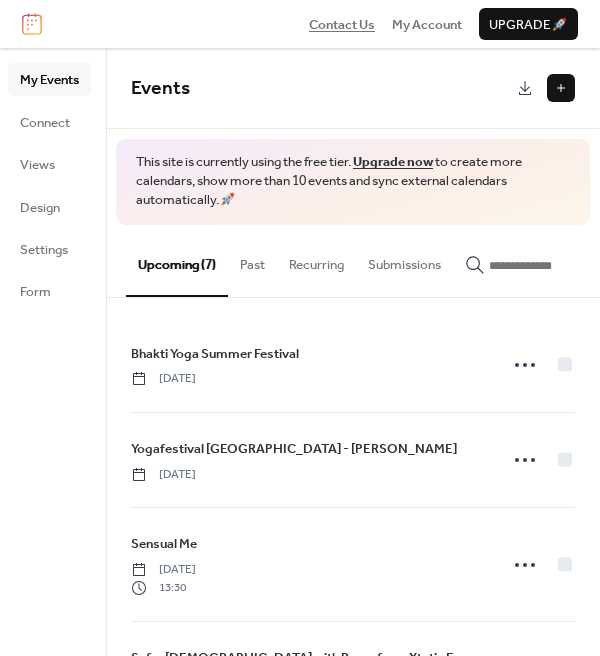 click on "Contact Us" at bounding box center [342, 25] 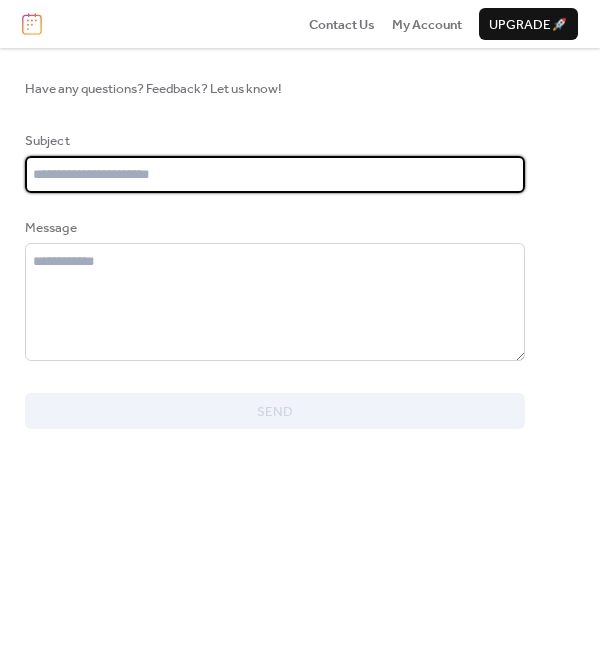 click at bounding box center [275, 174] 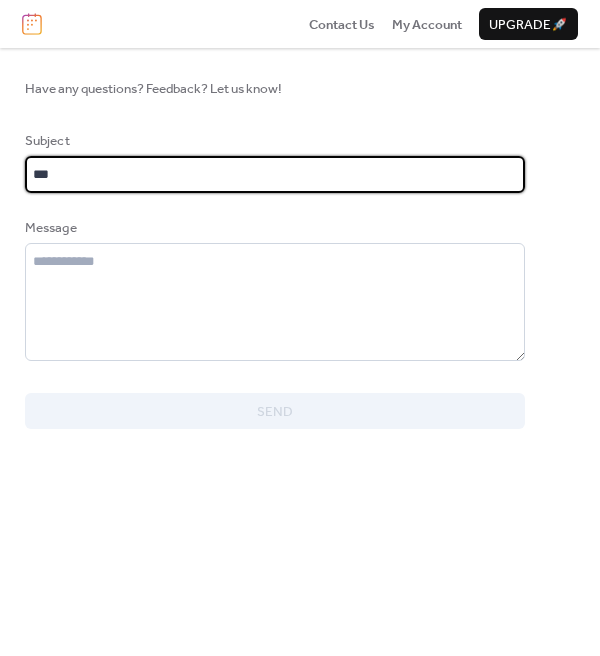 type on "*" 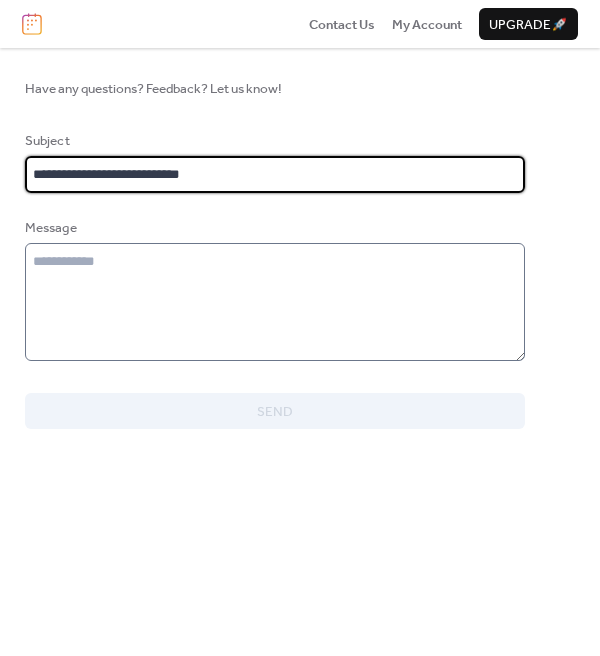 type on "**********" 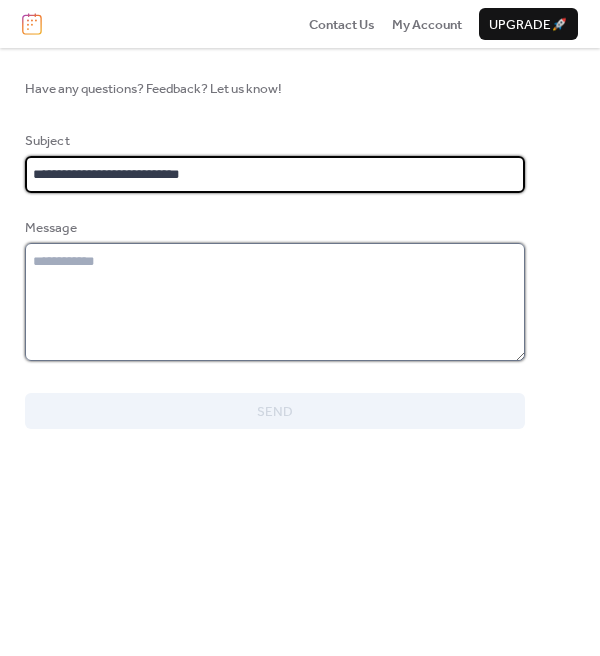 click at bounding box center (275, 302) 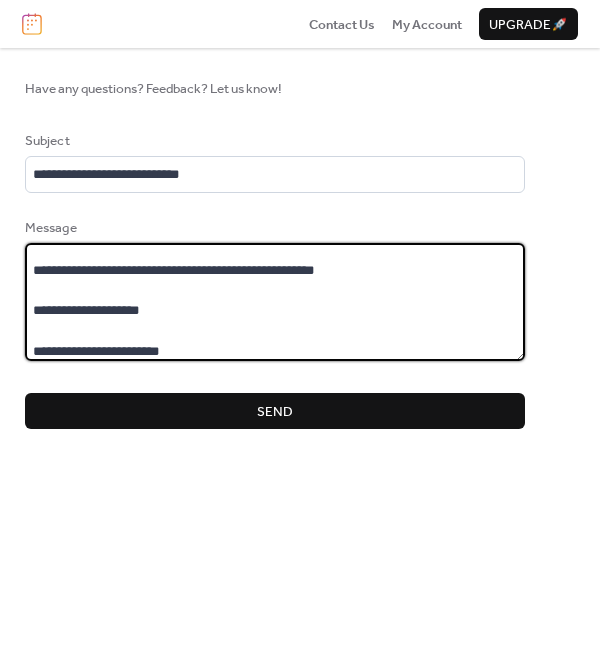 scroll, scrollTop: 93, scrollLeft: 0, axis: vertical 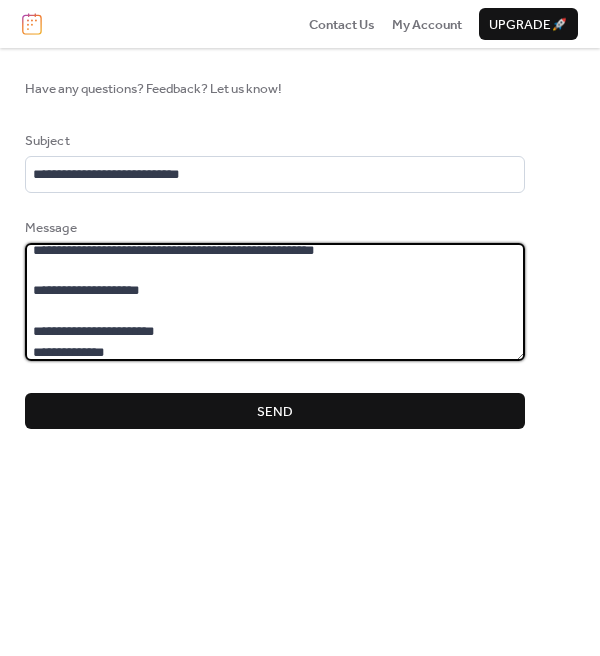 type on "**********" 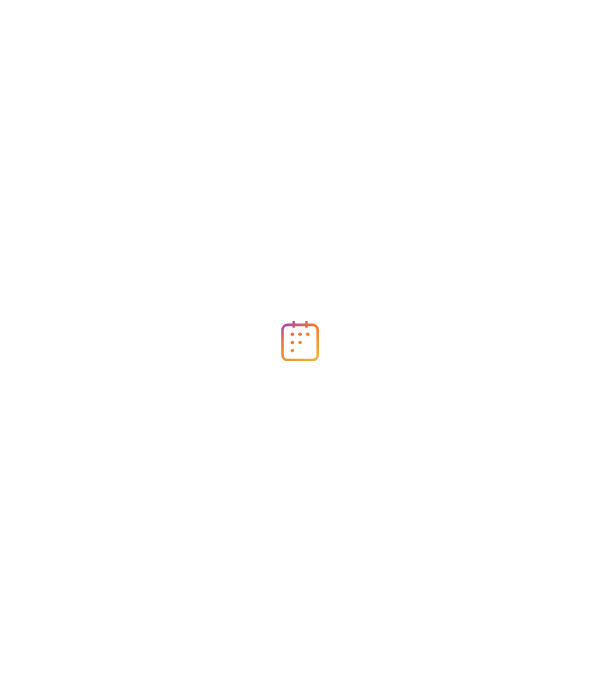 scroll, scrollTop: 0, scrollLeft: 0, axis: both 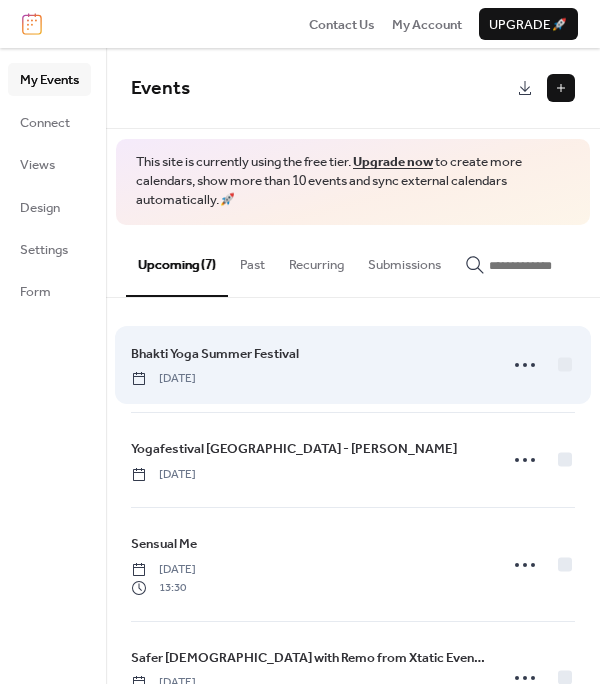 click on "[DATE]" at bounding box center [163, 379] 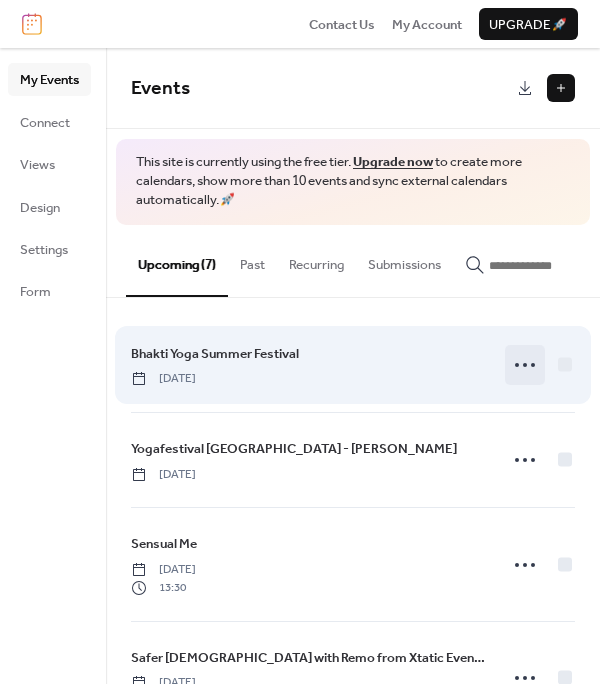 click 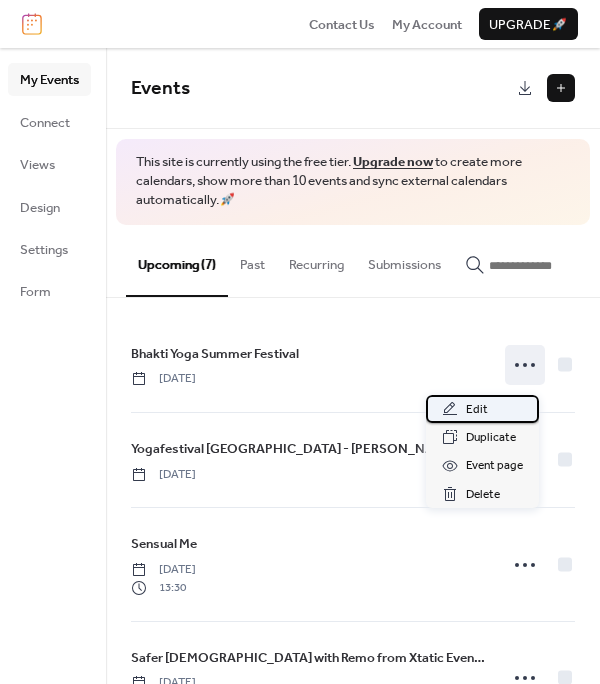 click on "Edit" at bounding box center [477, 410] 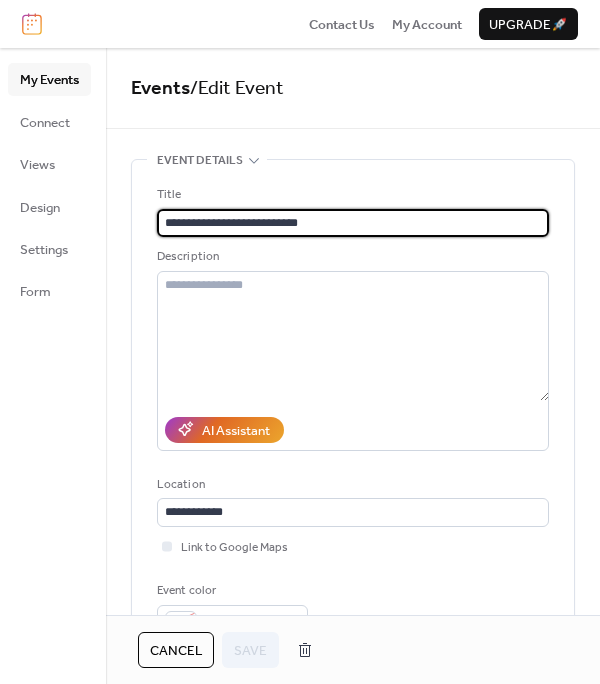 drag, startPoint x: 315, startPoint y: 223, endPoint x: 153, endPoint y: 223, distance: 162 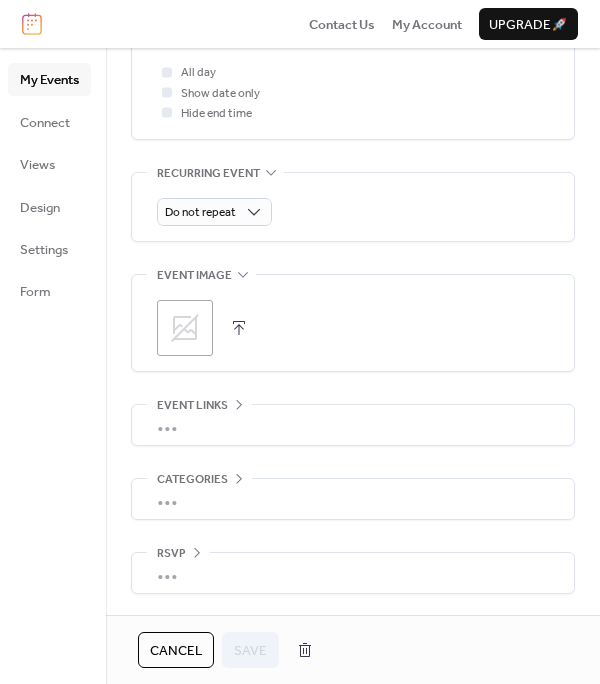 scroll, scrollTop: 840, scrollLeft: 0, axis: vertical 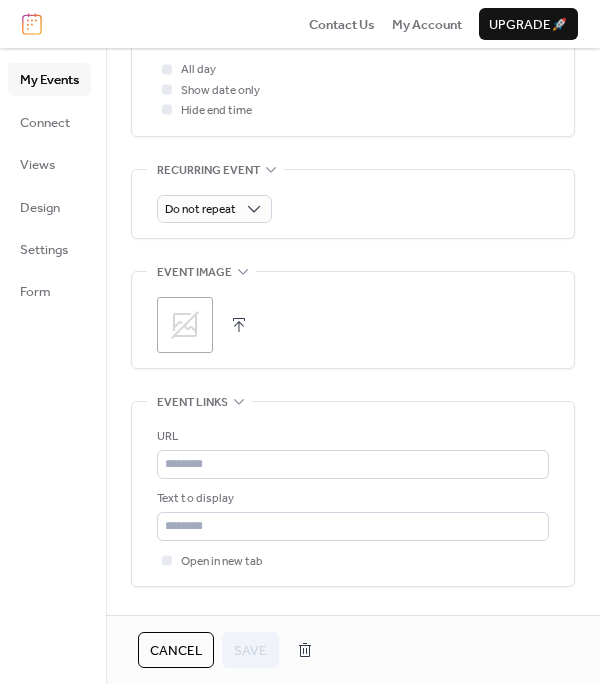click on "My Events" at bounding box center (49, 80) 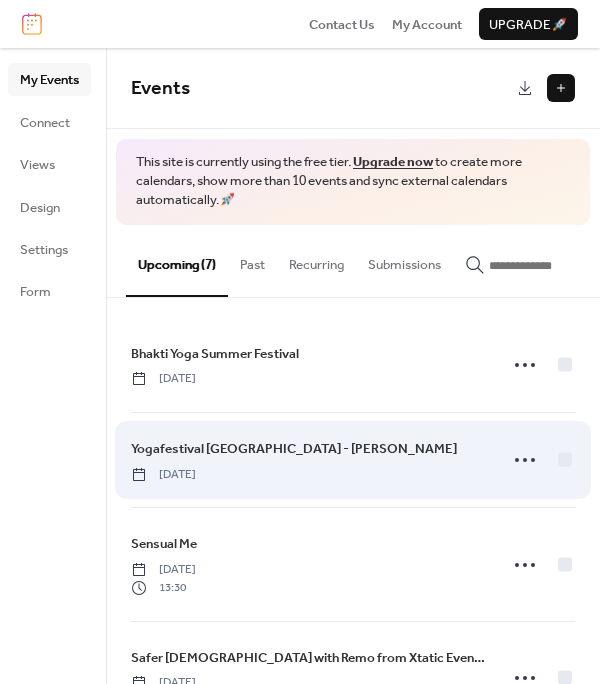click on "Yogafestival [GEOGRAPHIC_DATA] - [PERSON_NAME]" at bounding box center (294, 449) 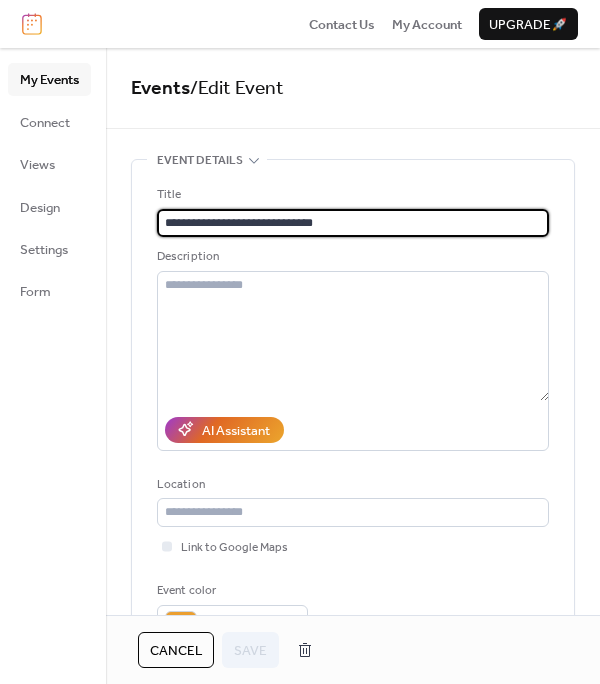 drag, startPoint x: 360, startPoint y: 225, endPoint x: 155, endPoint y: 227, distance: 205.00975 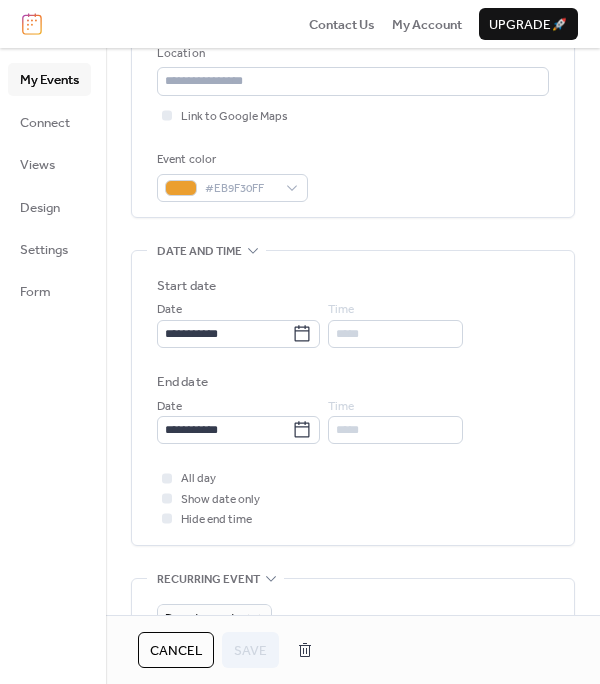 scroll, scrollTop: 436, scrollLeft: 0, axis: vertical 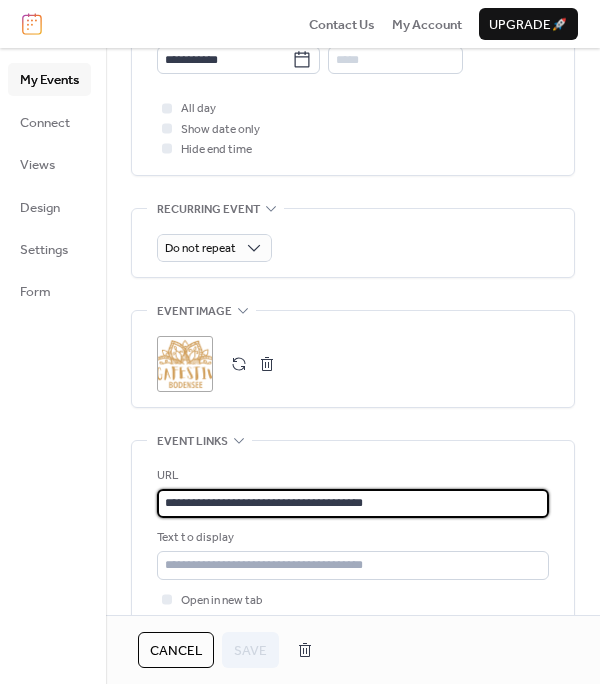 drag, startPoint x: 418, startPoint y: 515, endPoint x: 154, endPoint y: 513, distance: 264.00757 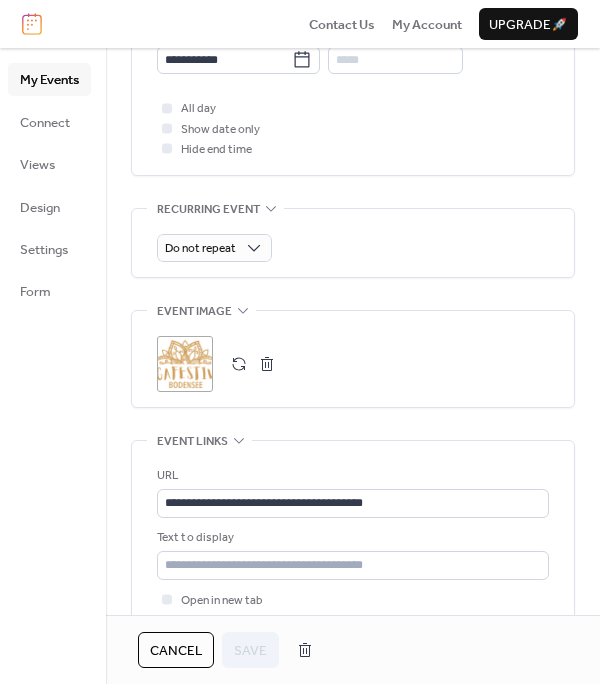 click on "Cancel" at bounding box center (176, 651) 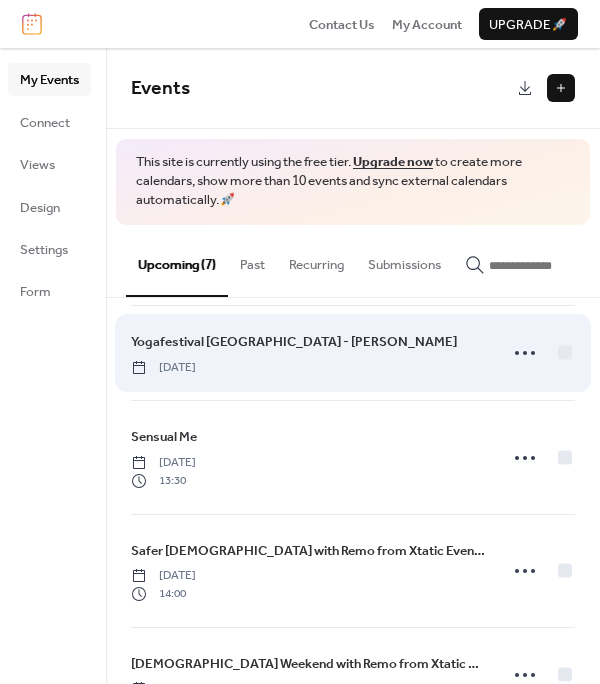 scroll, scrollTop: 116, scrollLeft: 0, axis: vertical 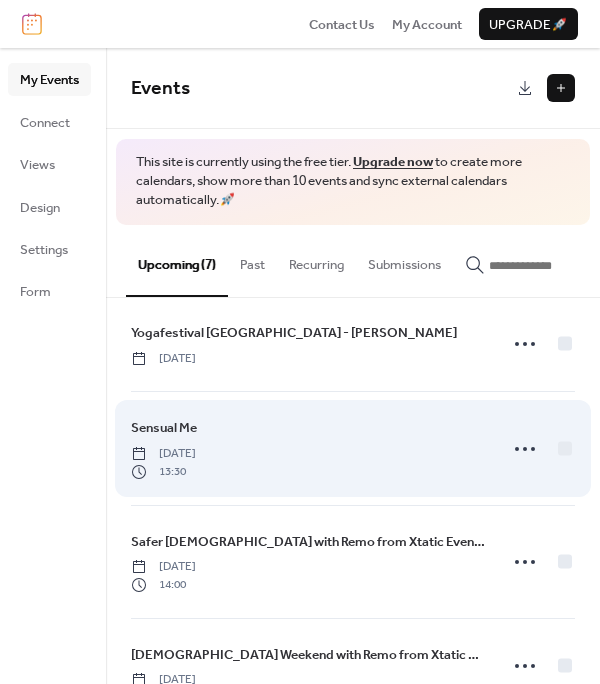 click on "Sensual Me Sunday, September 21, 2025 13:30" at bounding box center [308, 448] 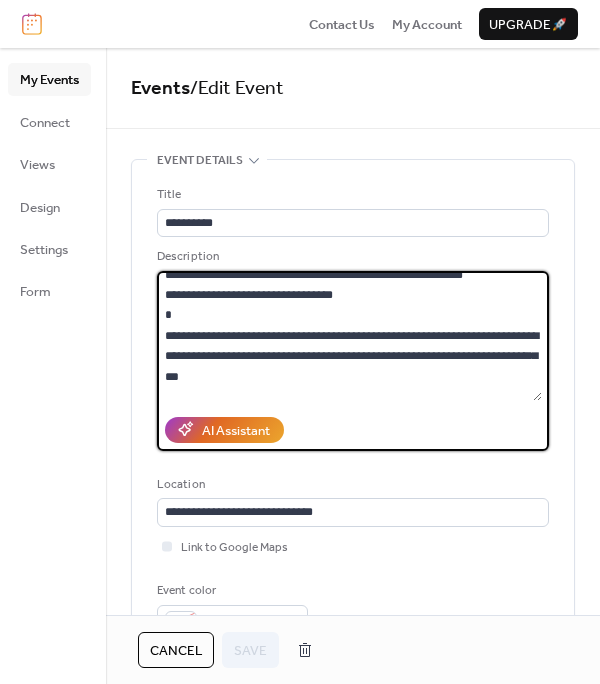 scroll, scrollTop: 558, scrollLeft: 0, axis: vertical 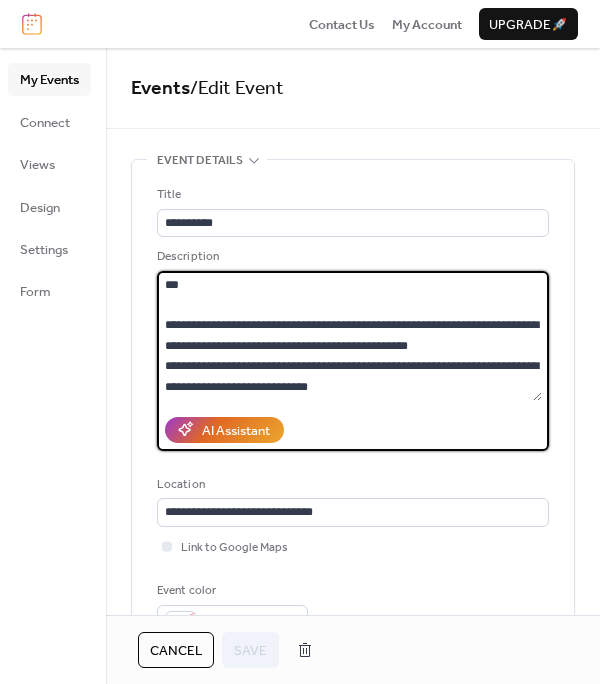 drag, startPoint x: 163, startPoint y: 283, endPoint x: 520, endPoint y: 492, distance: 413.67862 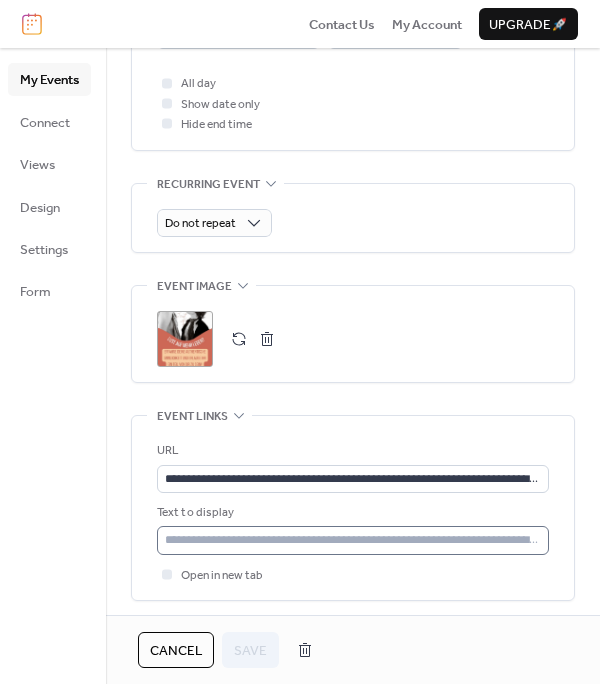 scroll, scrollTop: 828, scrollLeft: 0, axis: vertical 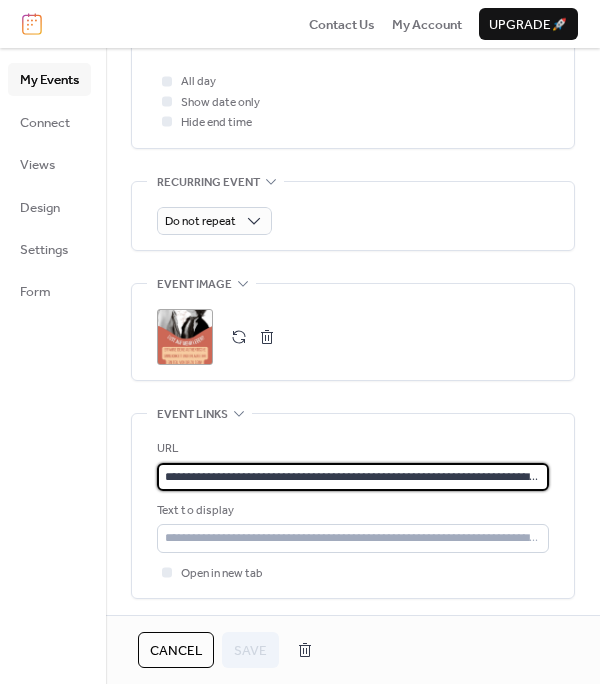 drag, startPoint x: 165, startPoint y: 482, endPoint x: 649, endPoint y: 489, distance: 484.05063 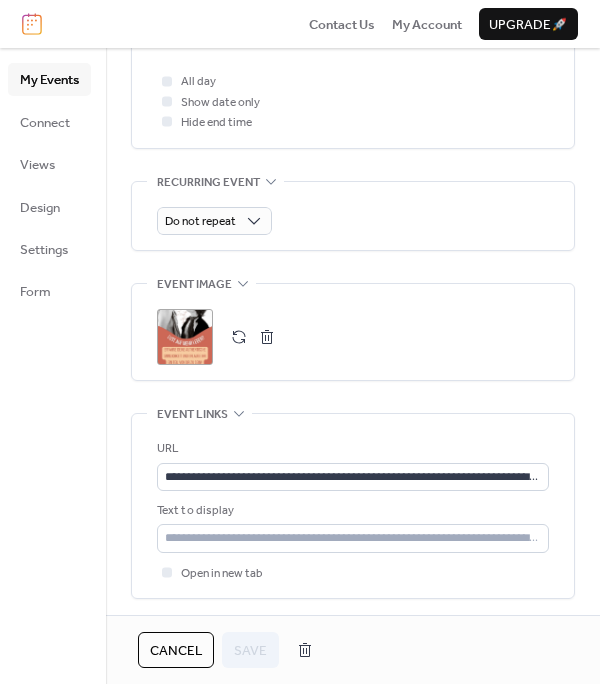 click on "Cancel" at bounding box center (176, 651) 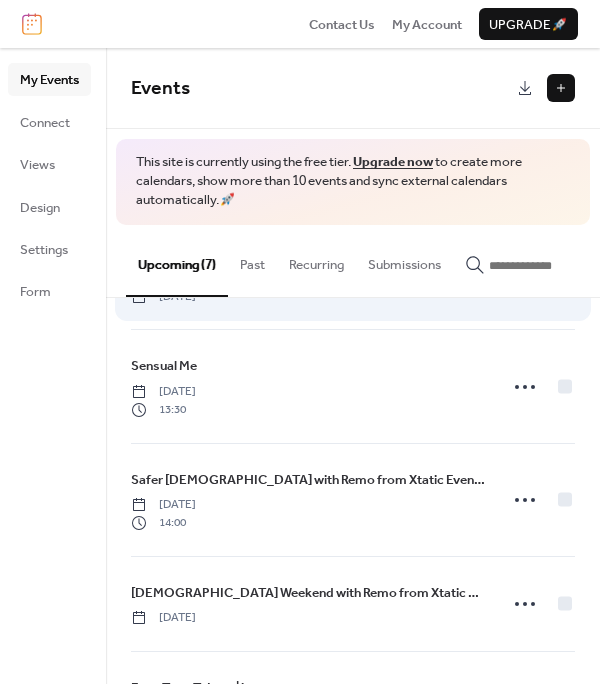 scroll, scrollTop: 189, scrollLeft: 0, axis: vertical 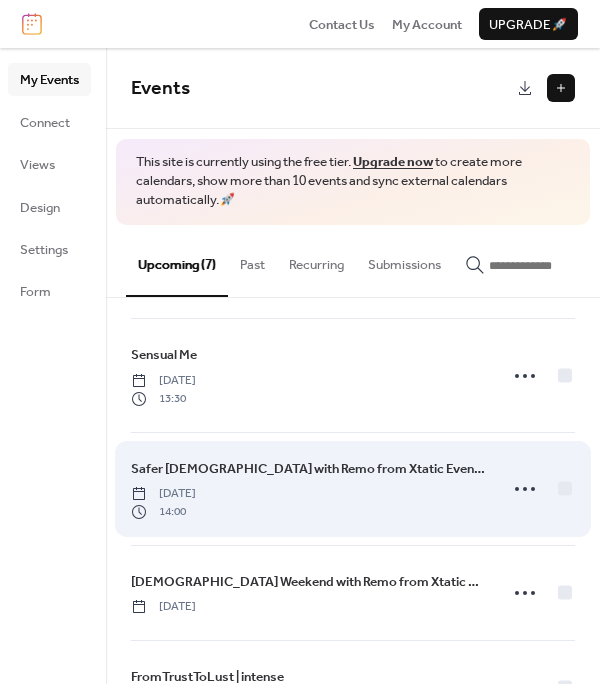 click on "Safer Heaven Temple with Remo from Xtatic Events Saturday, October 11, 2025 14:00" at bounding box center (308, 489) 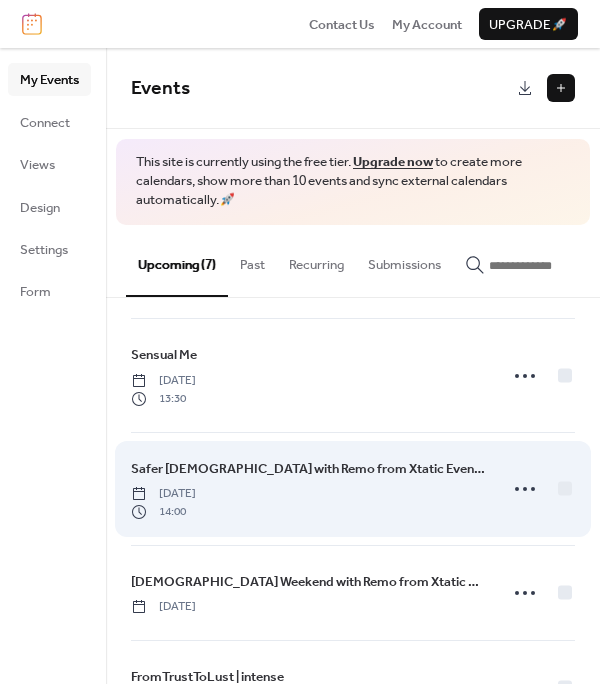 click on "Safer Heaven Temple with Remo from Xtatic Events" at bounding box center [308, 469] 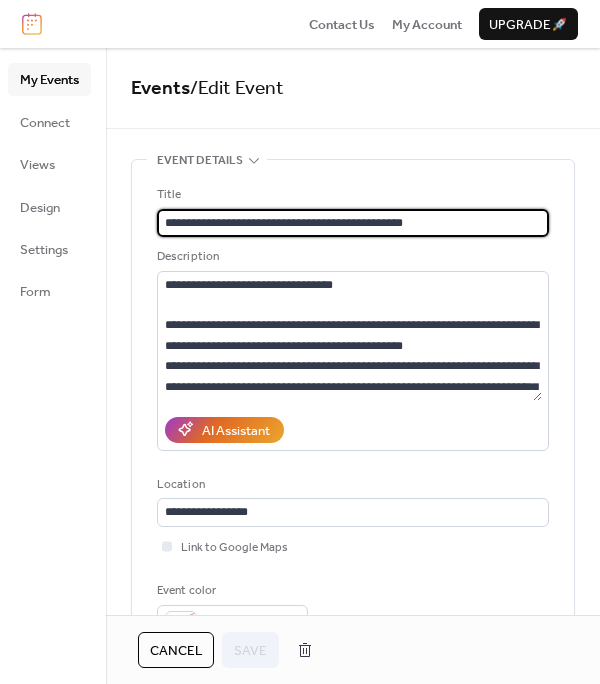 drag, startPoint x: 441, startPoint y: 225, endPoint x: 148, endPoint y: 228, distance: 293.01535 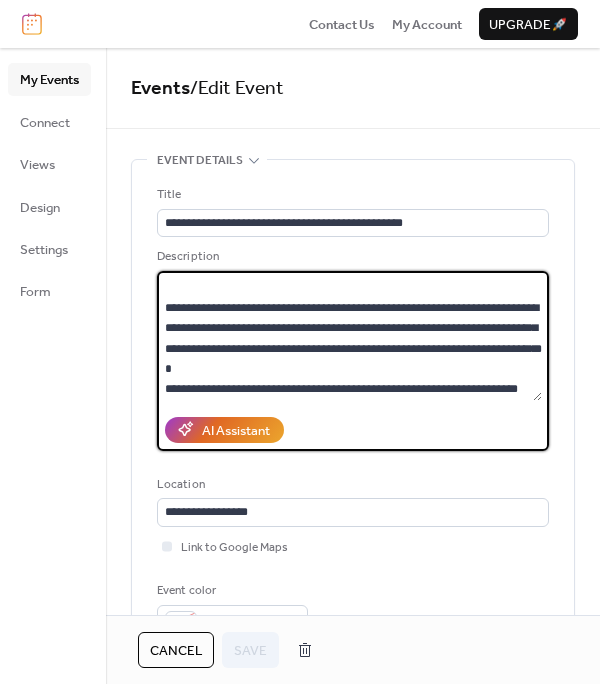 scroll, scrollTop: 178, scrollLeft: 0, axis: vertical 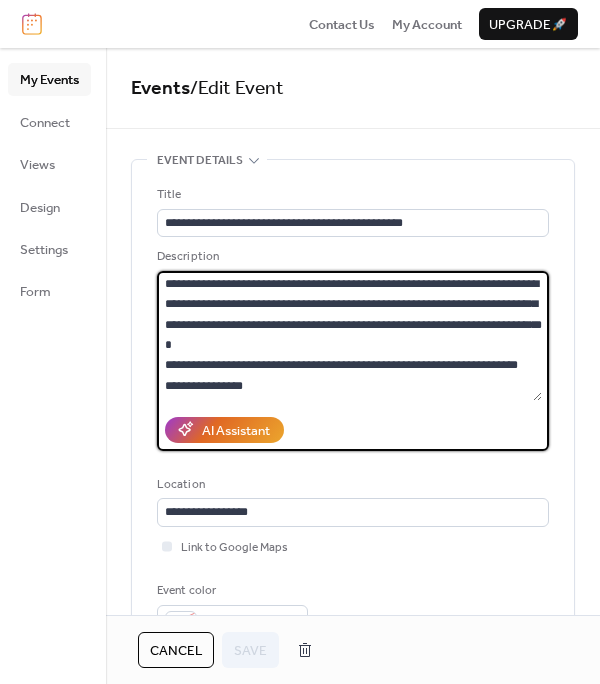 drag, startPoint x: 167, startPoint y: 286, endPoint x: 389, endPoint y: 461, distance: 282.6818 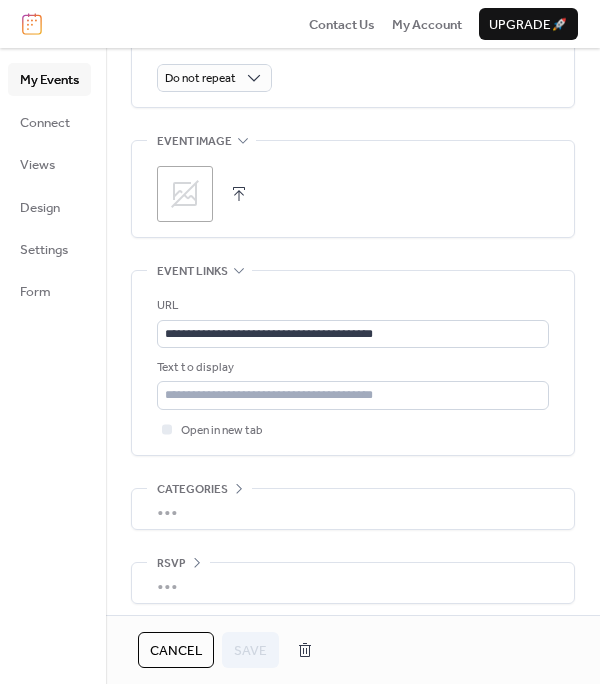 scroll, scrollTop: 986, scrollLeft: 0, axis: vertical 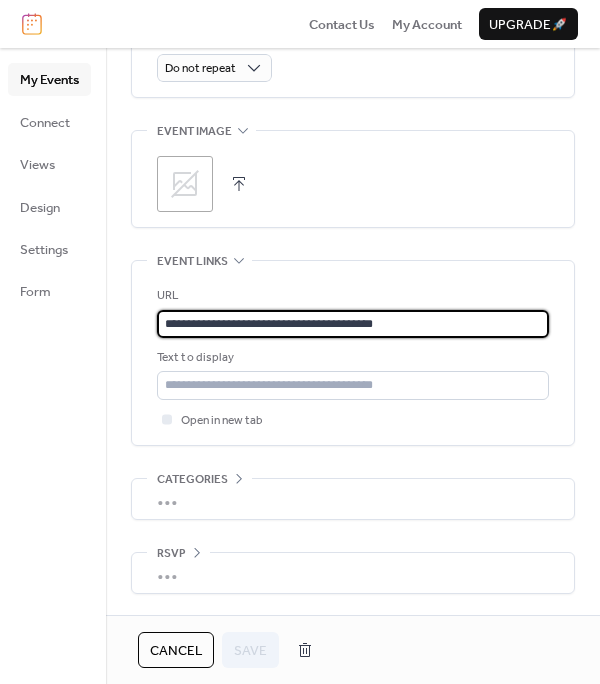 drag, startPoint x: 401, startPoint y: 327, endPoint x: 154, endPoint y: 320, distance: 247.09917 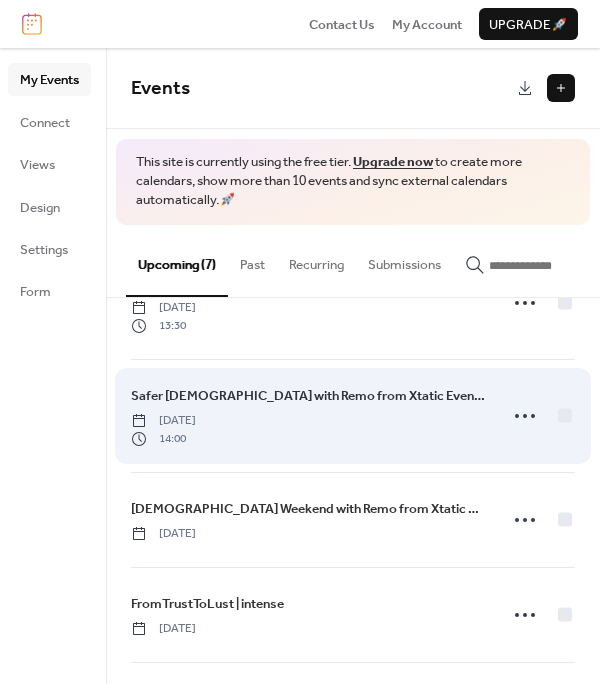 scroll, scrollTop: 317, scrollLeft: 0, axis: vertical 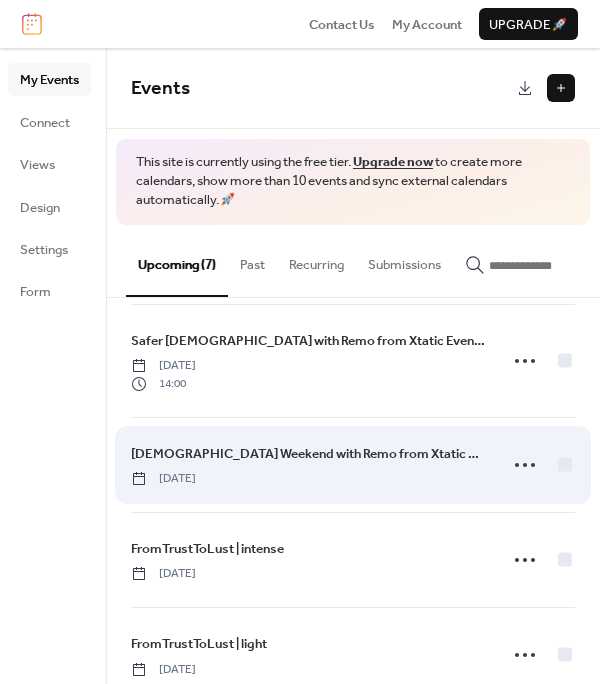 click on "Temple Weekend with Remo from Xtatic Events" at bounding box center (308, 454) 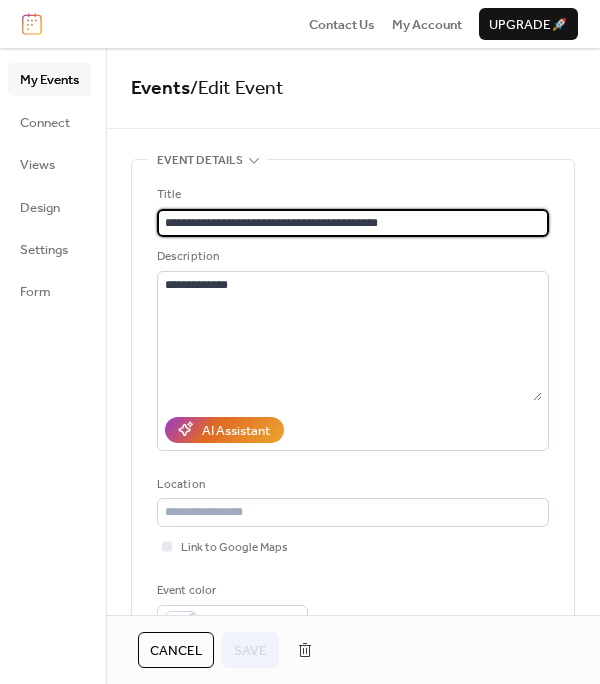 drag, startPoint x: 422, startPoint y: 225, endPoint x: 135, endPoint y: 233, distance: 287.11148 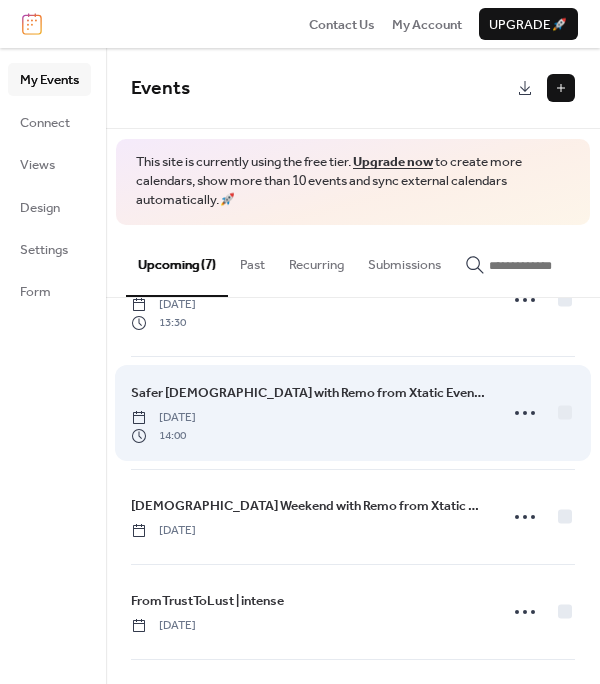 scroll, scrollTop: 267, scrollLeft: 0, axis: vertical 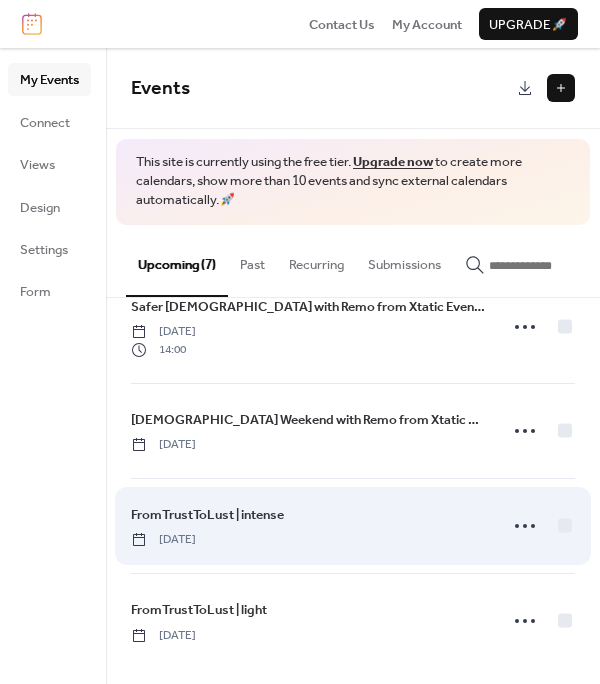click on "FromTrustToLust | intense" at bounding box center [207, 515] 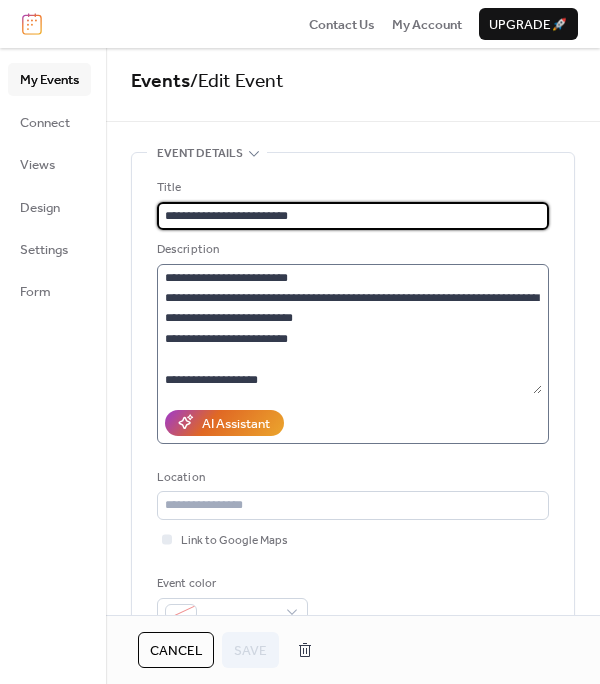 scroll, scrollTop: 2, scrollLeft: 0, axis: vertical 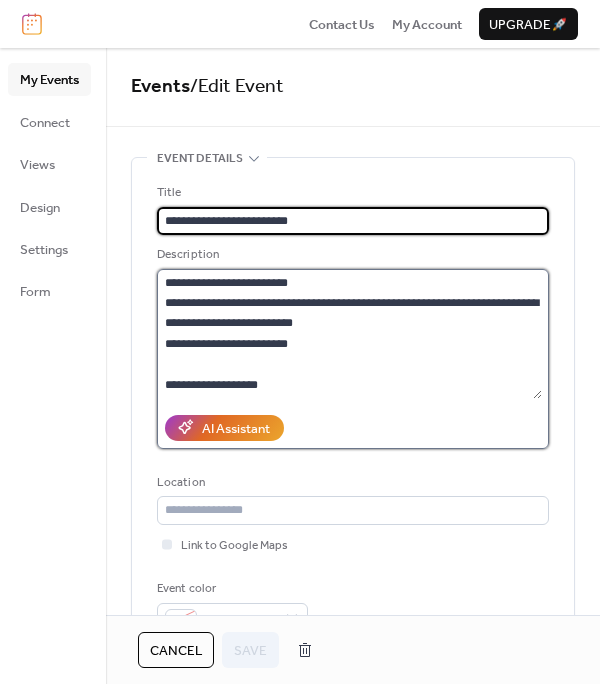 click on "**********" at bounding box center (349, 334) 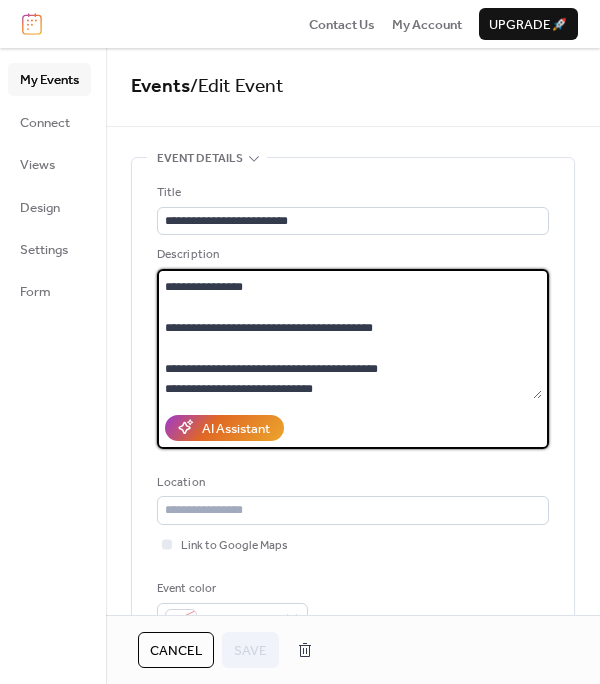 scroll, scrollTop: 218, scrollLeft: 0, axis: vertical 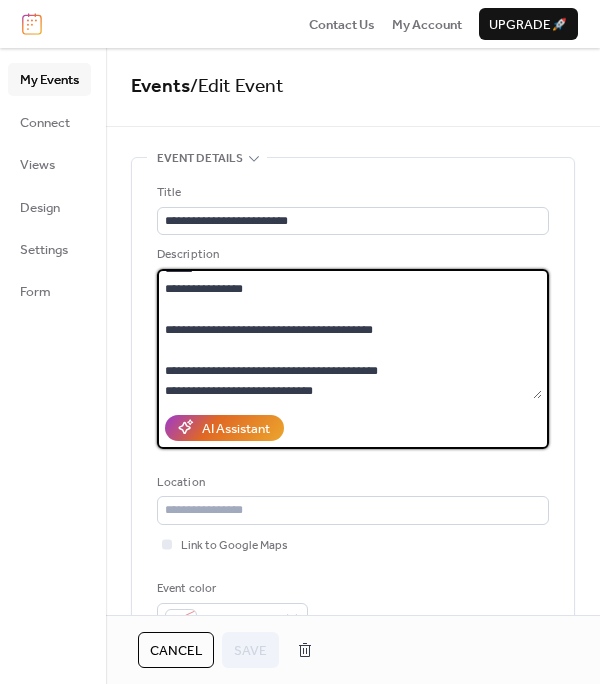 drag, startPoint x: 344, startPoint y: 387, endPoint x: 160, endPoint y: 384, distance: 184.02446 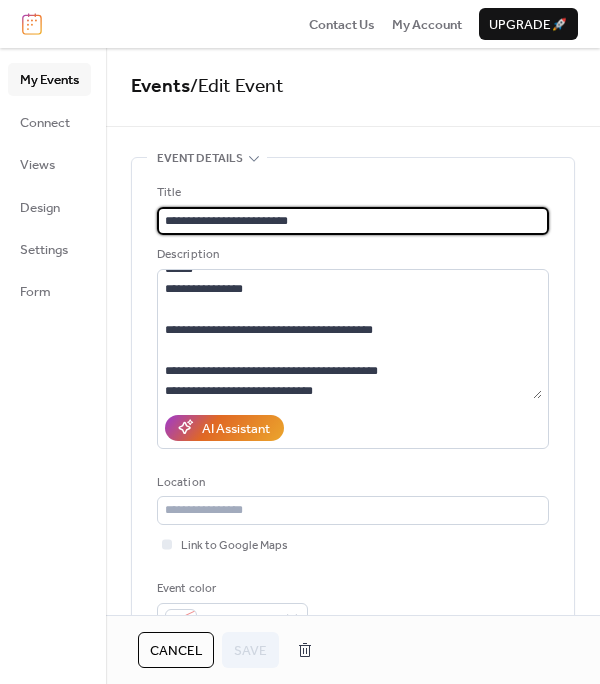 drag, startPoint x: 314, startPoint y: 223, endPoint x: 154, endPoint y: 223, distance: 160 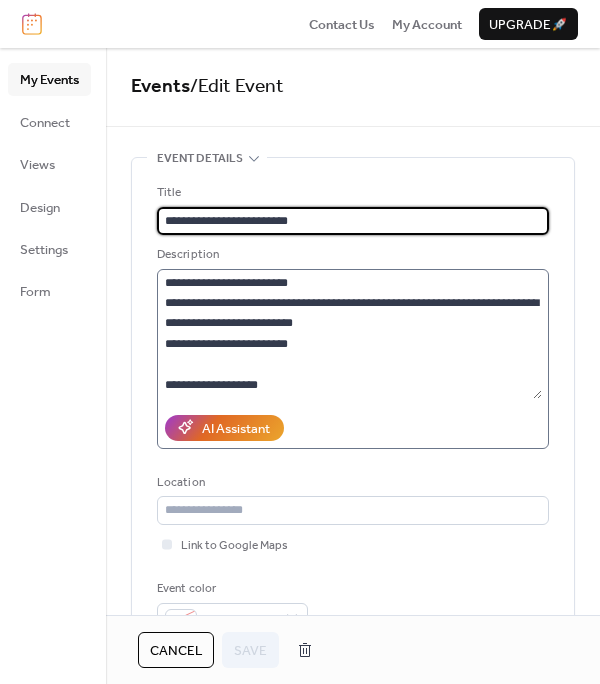 scroll, scrollTop: -2, scrollLeft: 0, axis: vertical 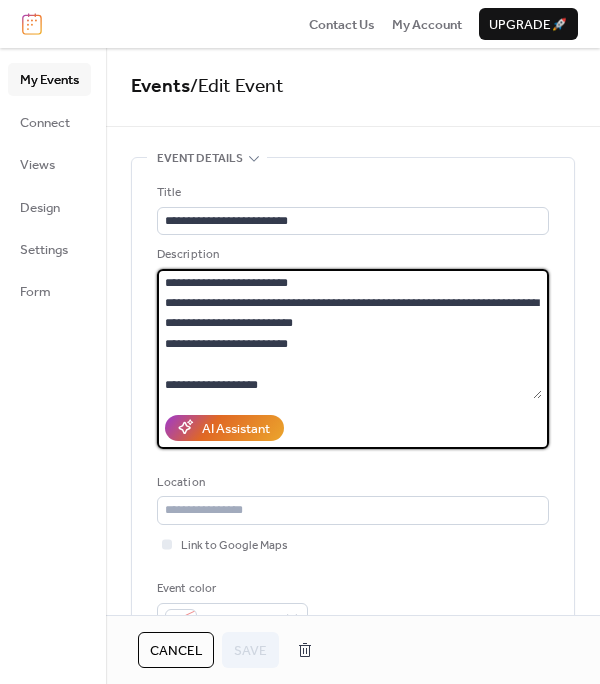 click on "**********" at bounding box center (349, 334) 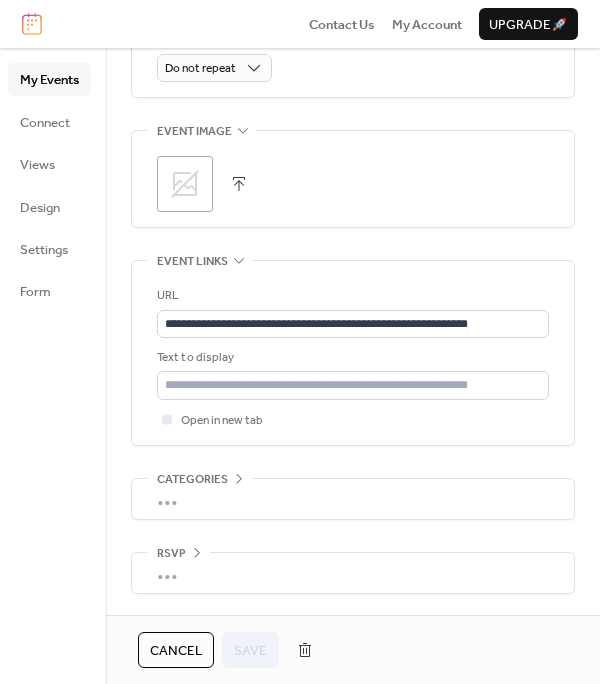 scroll, scrollTop: 988, scrollLeft: 0, axis: vertical 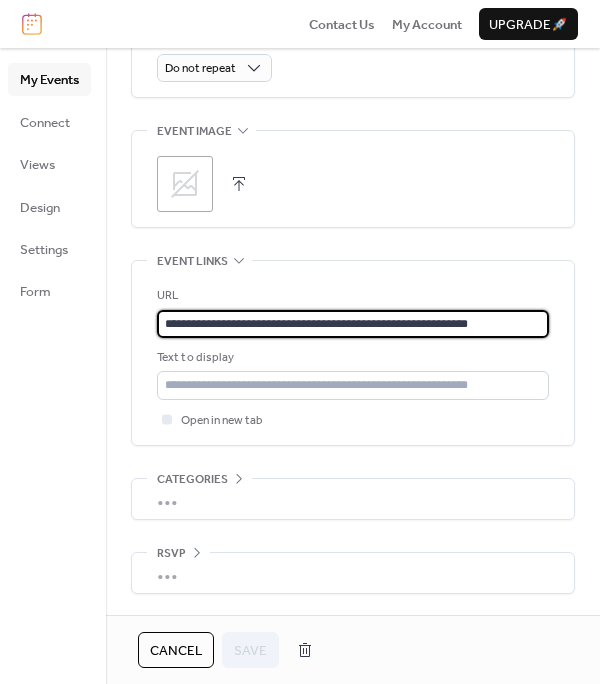 drag, startPoint x: 166, startPoint y: 321, endPoint x: 627, endPoint y: 331, distance: 461.10846 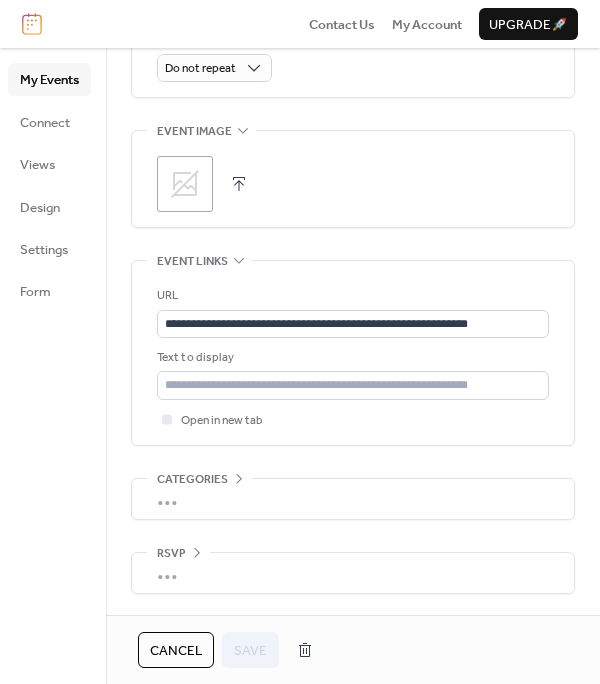 click on "Cancel" at bounding box center (176, 651) 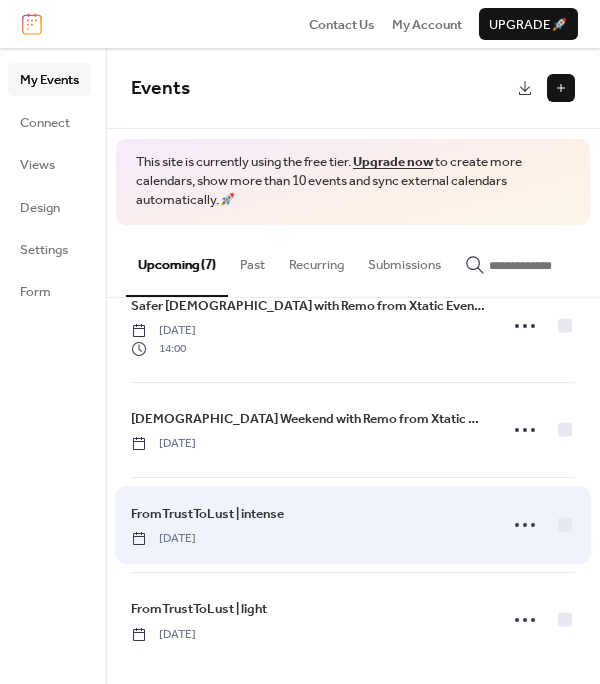 scroll, scrollTop: 351, scrollLeft: 0, axis: vertical 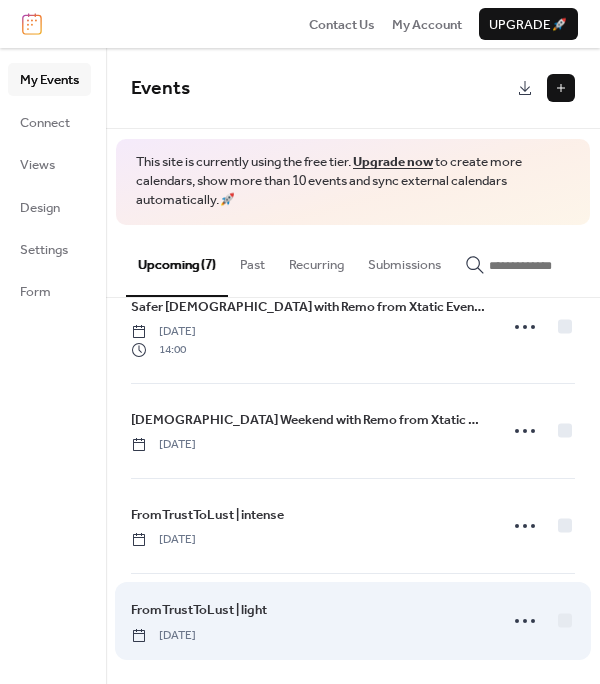 click on "FromTrustToLust | light" at bounding box center (199, 610) 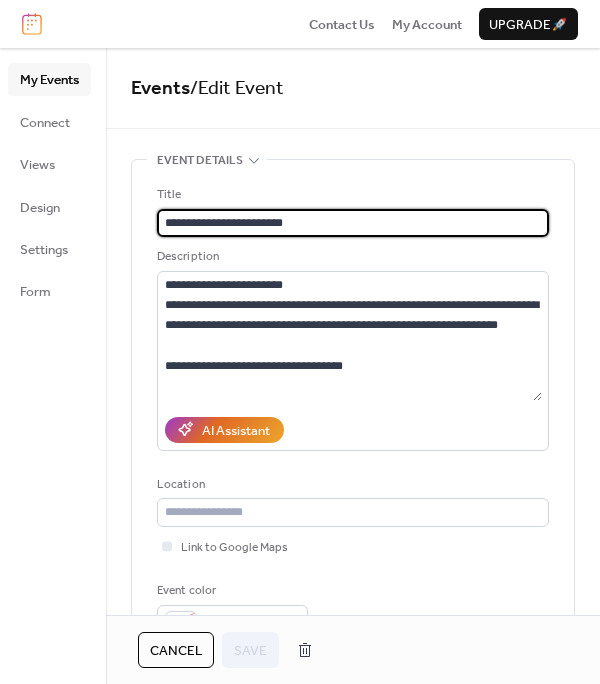 drag, startPoint x: 289, startPoint y: 222, endPoint x: 162, endPoint y: 223, distance: 127.00394 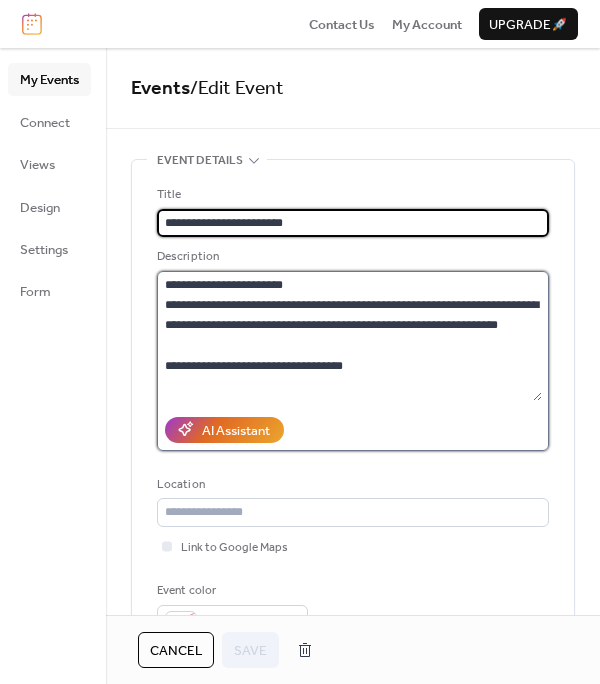 click on "**********" at bounding box center (349, 336) 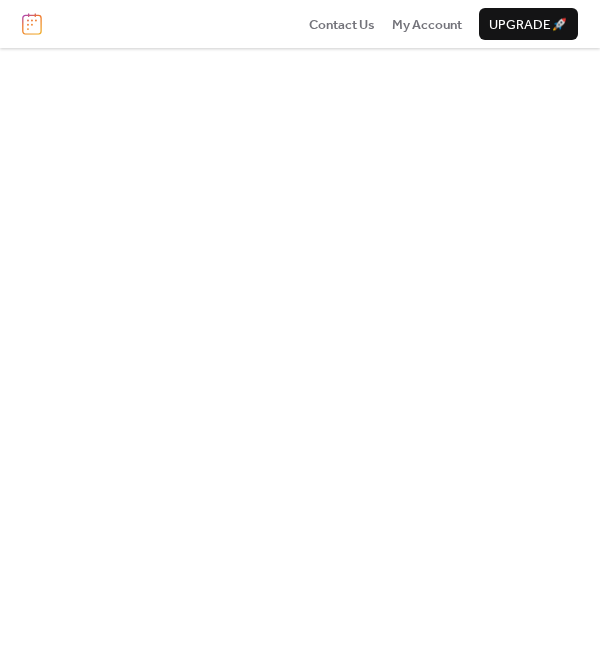 scroll, scrollTop: 0, scrollLeft: 0, axis: both 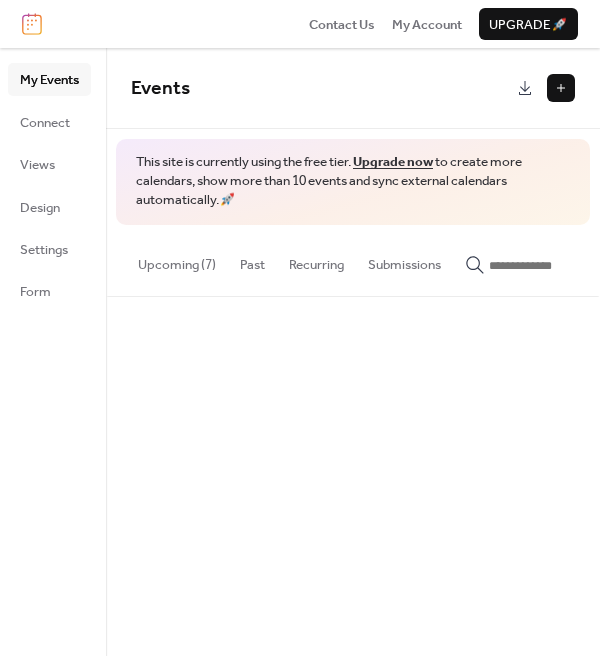 click on "Upcoming (7)" at bounding box center [177, 260] 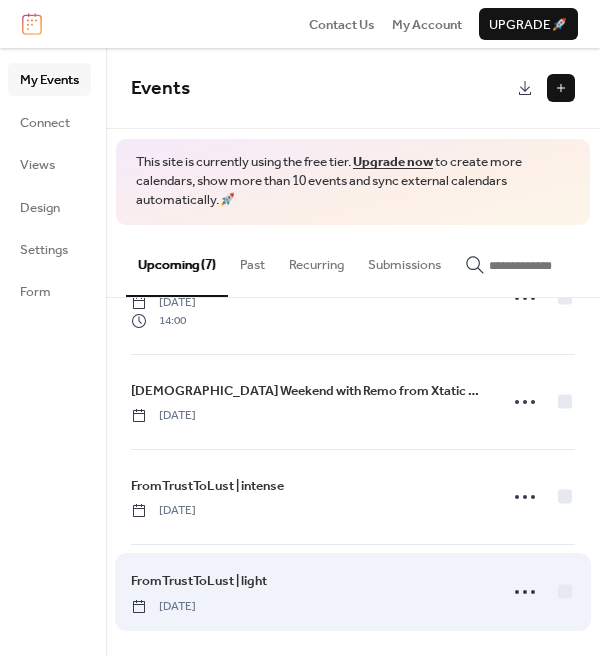 scroll, scrollTop: 379, scrollLeft: 0, axis: vertical 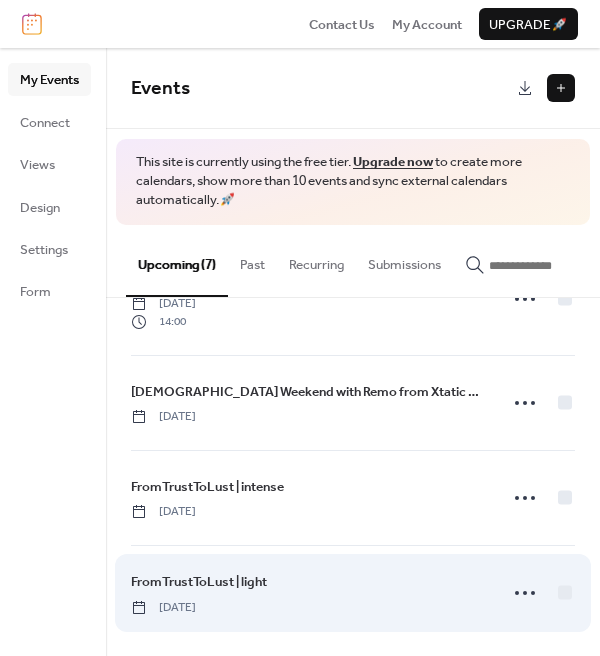 click on "FromTrustToLust | light" at bounding box center (199, 582) 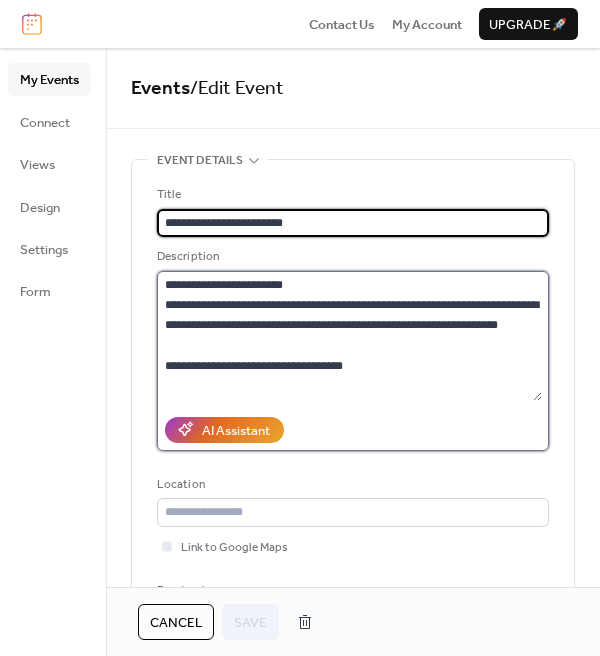 click on "**********" at bounding box center [349, 336] 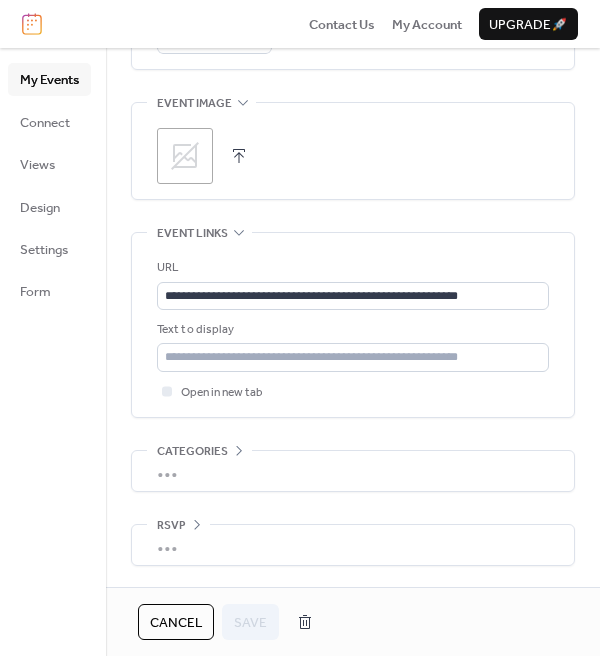 scroll, scrollTop: 1016, scrollLeft: 0, axis: vertical 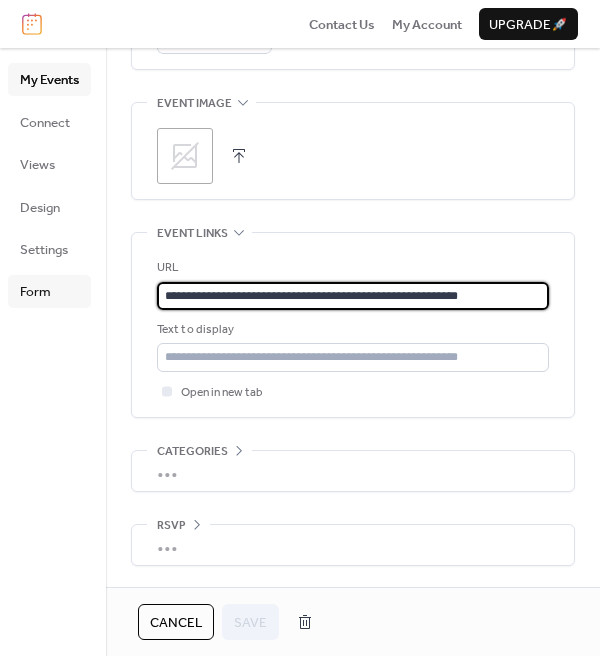 drag, startPoint x: 498, startPoint y: 301, endPoint x: 88, endPoint y: 294, distance: 410.05975 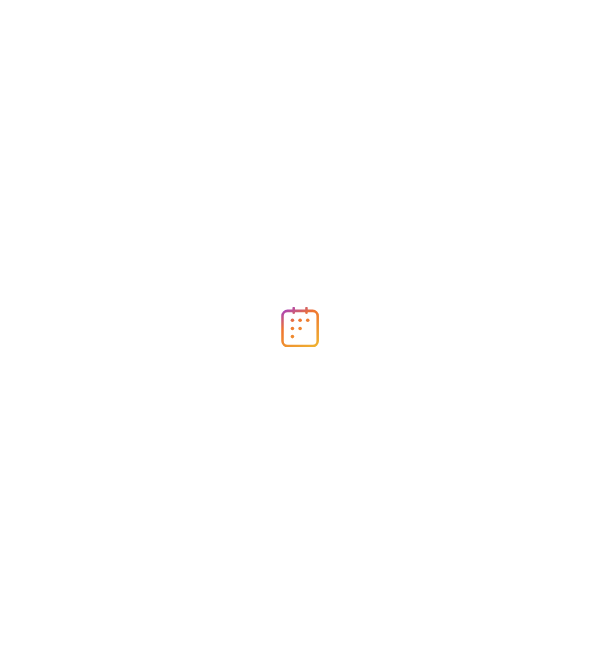 scroll, scrollTop: 0, scrollLeft: 0, axis: both 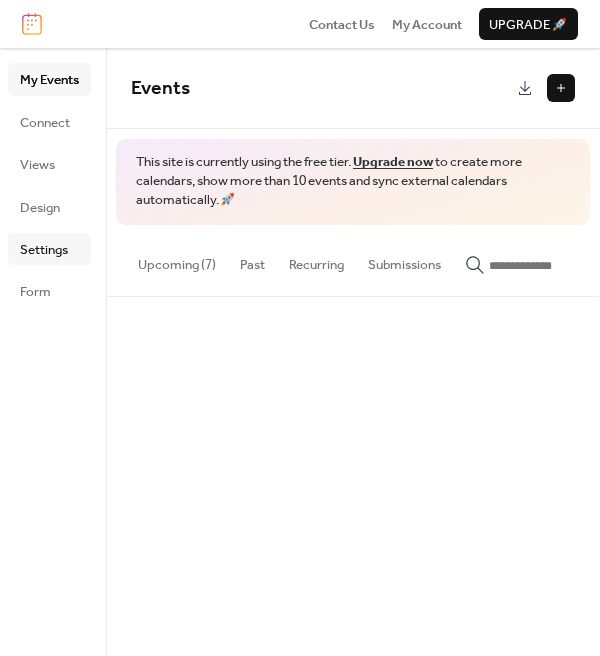 click on "Settings" at bounding box center [44, 250] 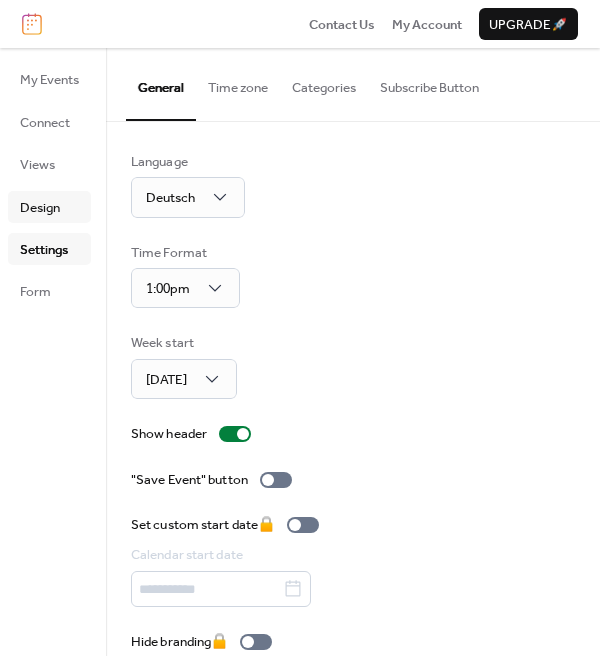 click on "Design" at bounding box center (40, 208) 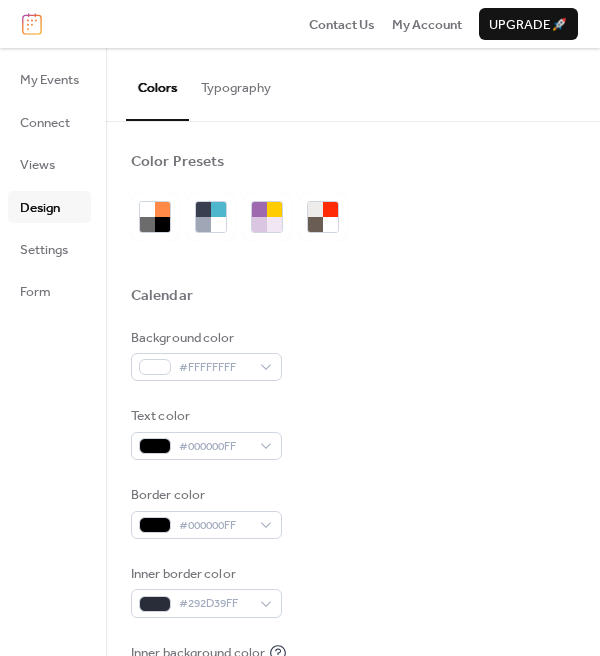 scroll, scrollTop: 83, scrollLeft: 0, axis: vertical 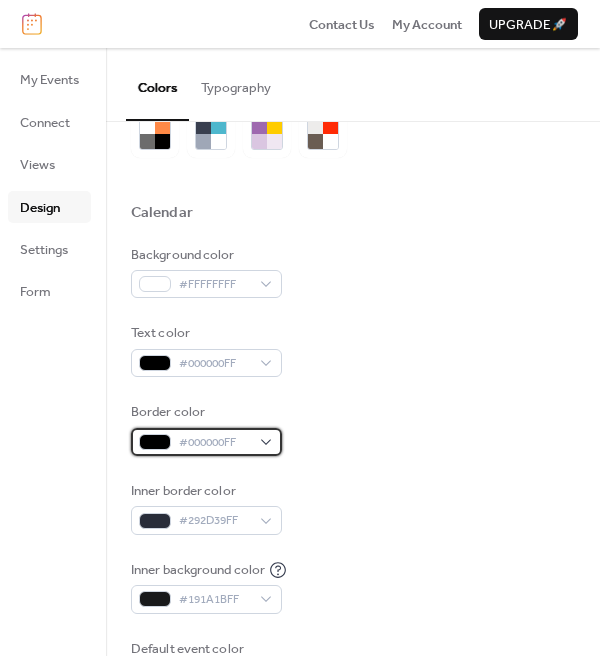 click on "#000000FF" at bounding box center [214, 443] 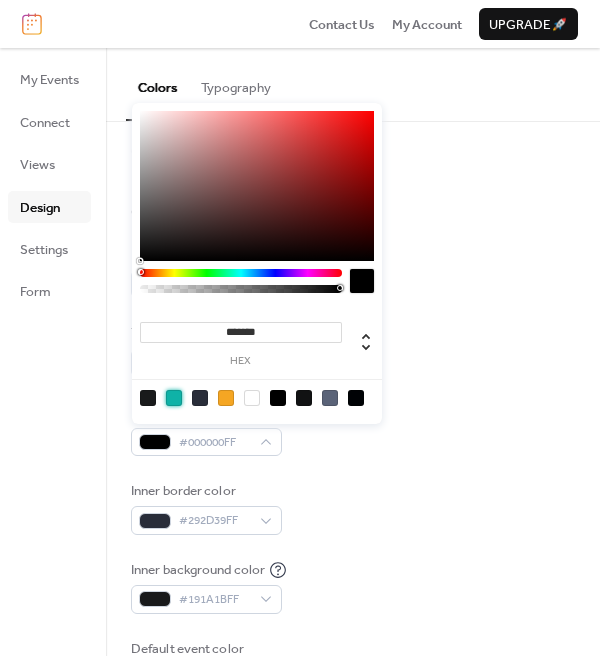 click at bounding box center (174, 398) 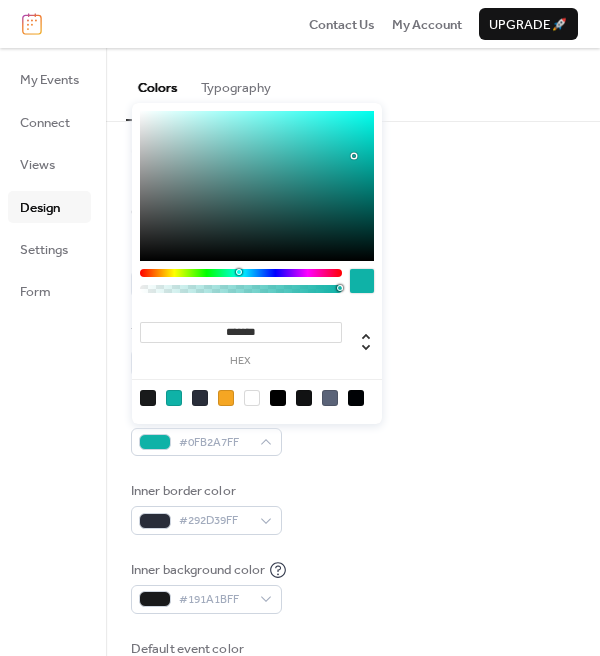drag, startPoint x: 214, startPoint y: 330, endPoint x: 308, endPoint y: 324, distance: 94.19129 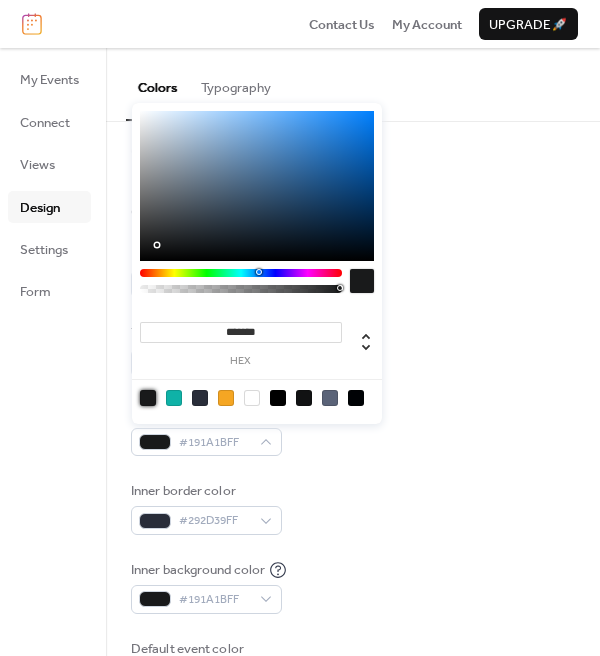click on "Color Presets Calendar Background color #FFFFFFFF Text color #000000FF Border color #191A1BFF Inner border color #292D39FF Inner background color #191A1BFF Default event color #0FB2A7FF Header Background color #111213FF Text color #FFFFFFFF Border color #5A6378FF Event card Background color #000205FF Month View Highlight busy days Busy day background color #5A6378FF Date Icon   Use event color Background color #FFFFFFFF Text color #000000FF" at bounding box center [353, 805] 